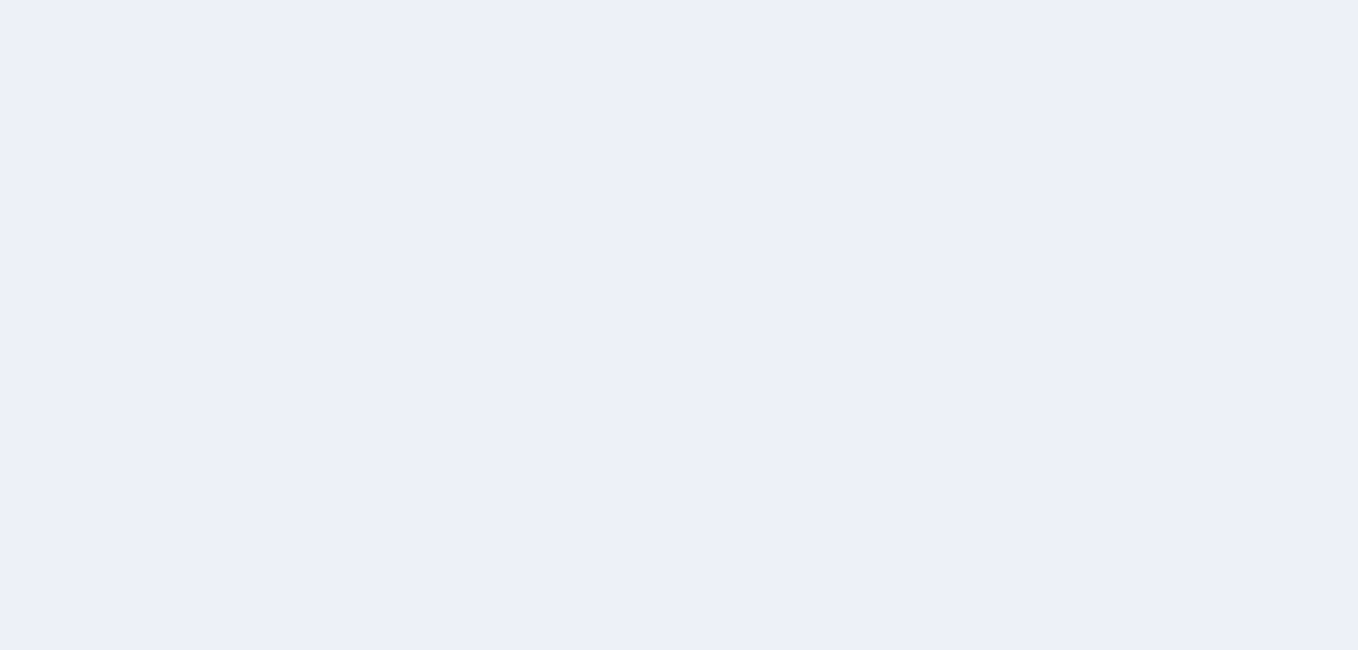 scroll, scrollTop: 0, scrollLeft: 0, axis: both 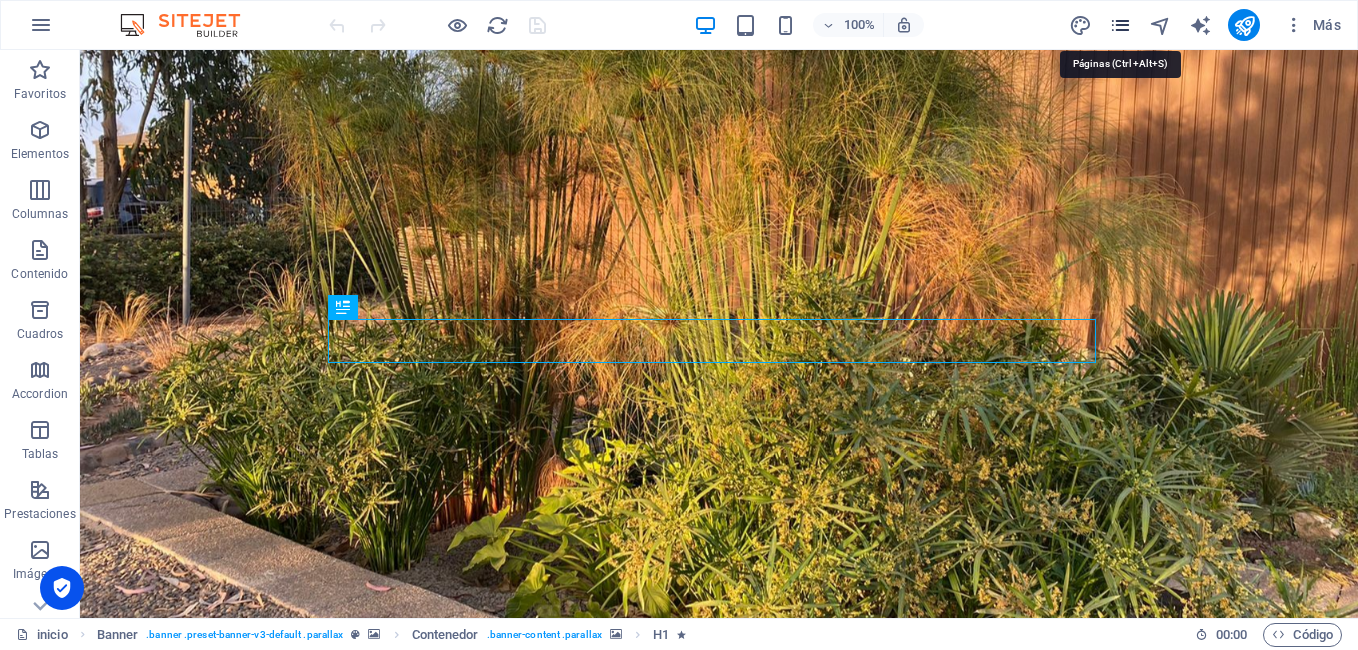 click at bounding box center (1120, 25) 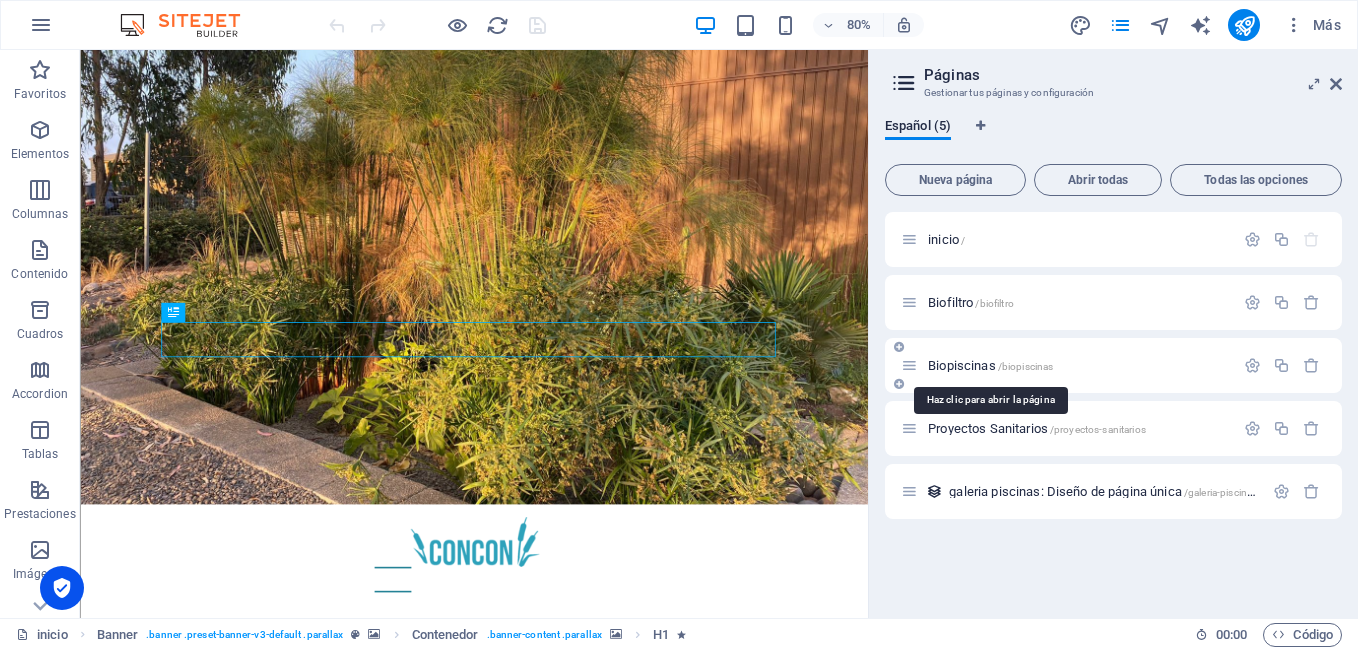click on "Biopiscinas /biopiscinas" at bounding box center [990, 365] 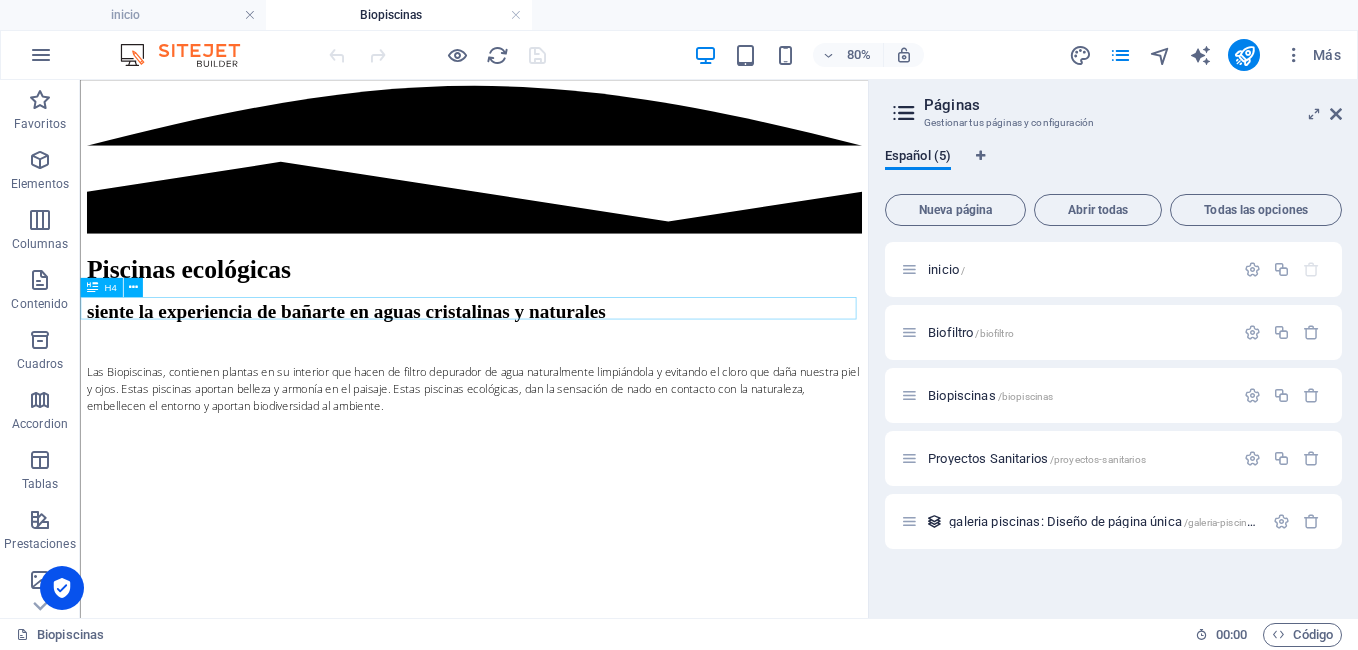 scroll, scrollTop: 2229, scrollLeft: 0, axis: vertical 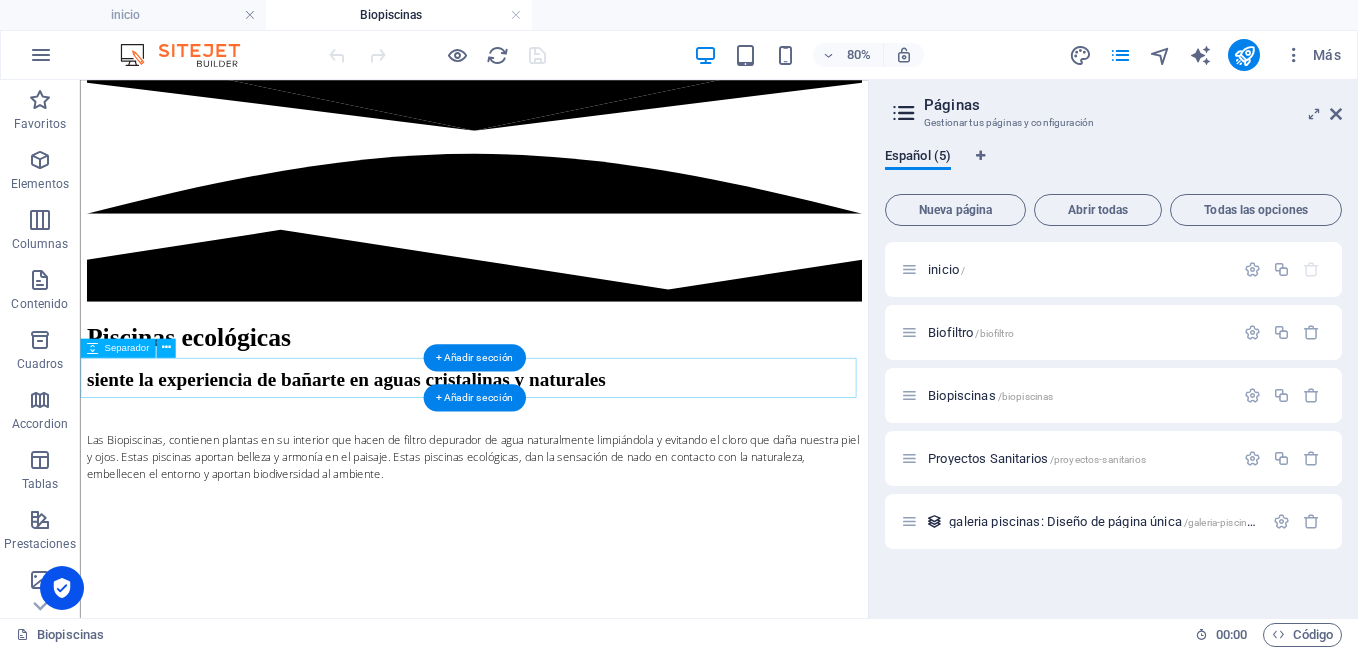 click at bounding box center (572, 4073) 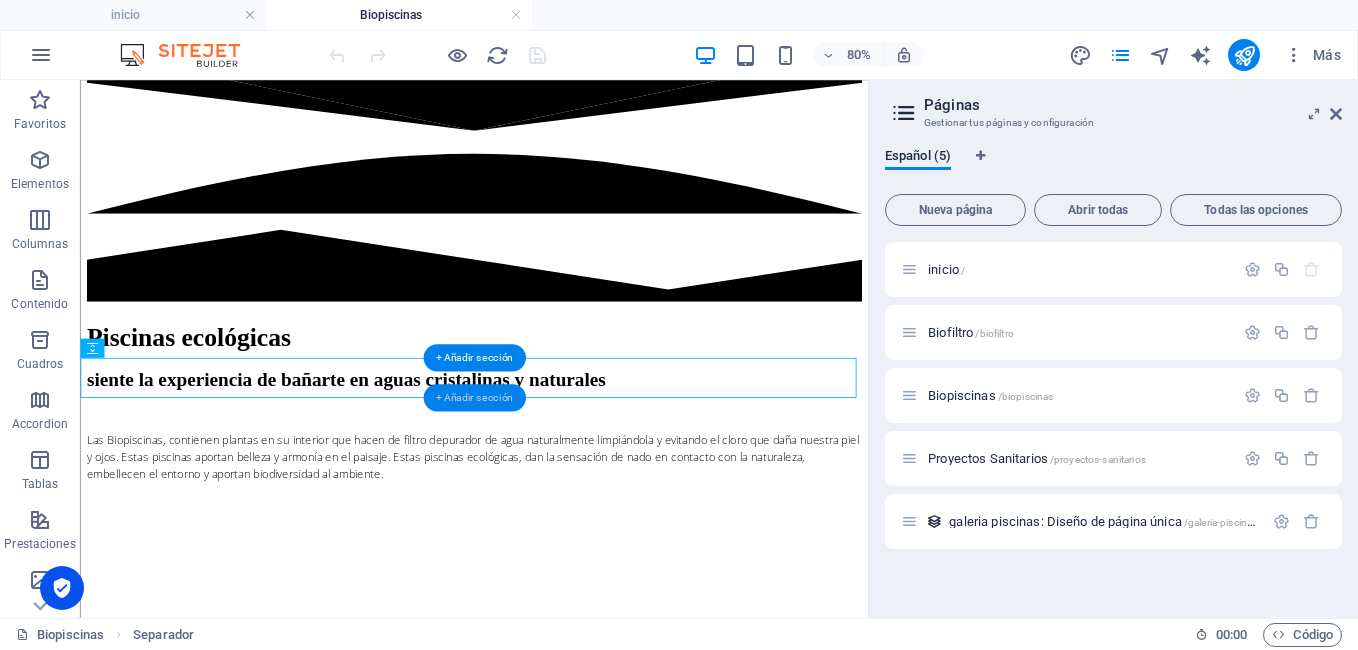 click on "+ Añadir sección" at bounding box center (474, 397) 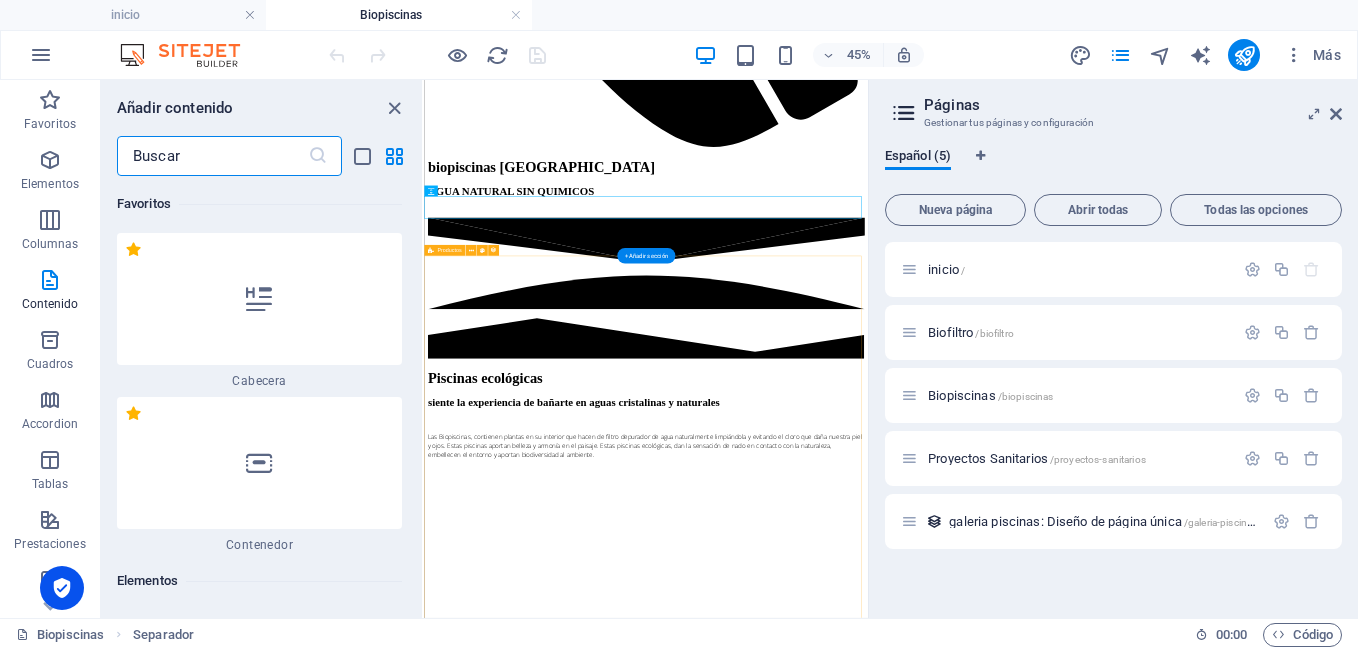 scroll, scrollTop: 2473, scrollLeft: 0, axis: vertical 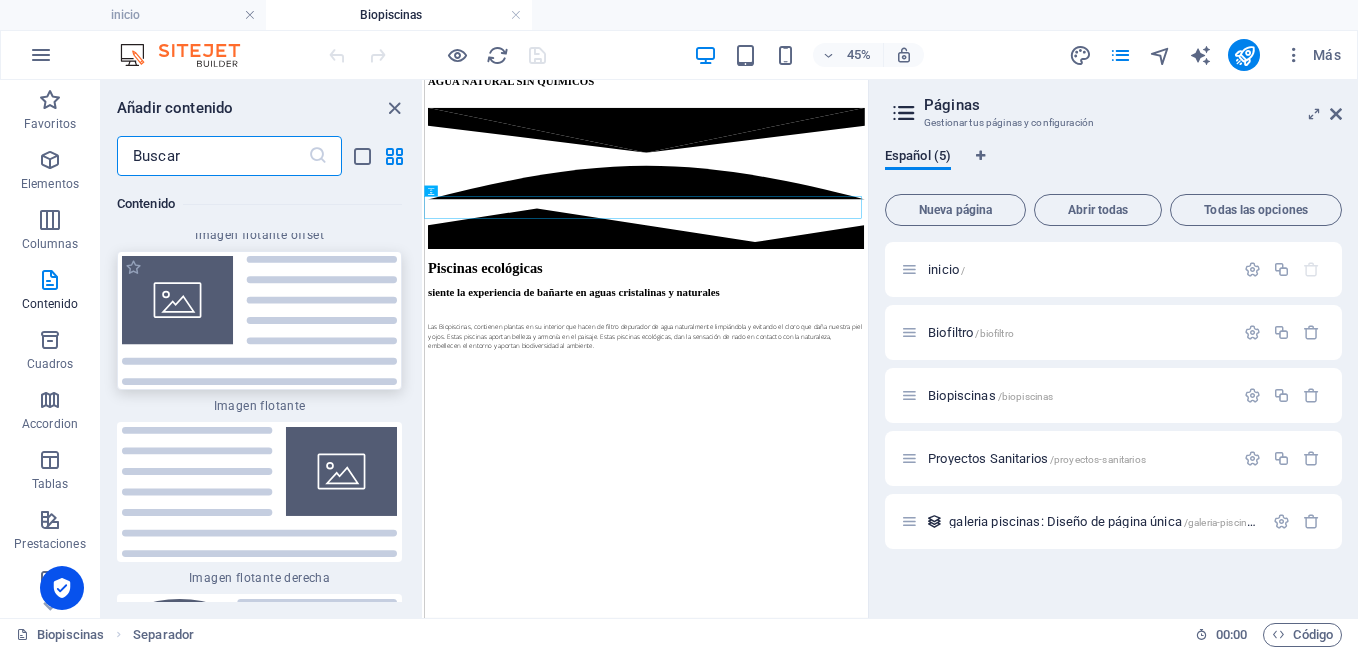 click at bounding box center [259, 321] 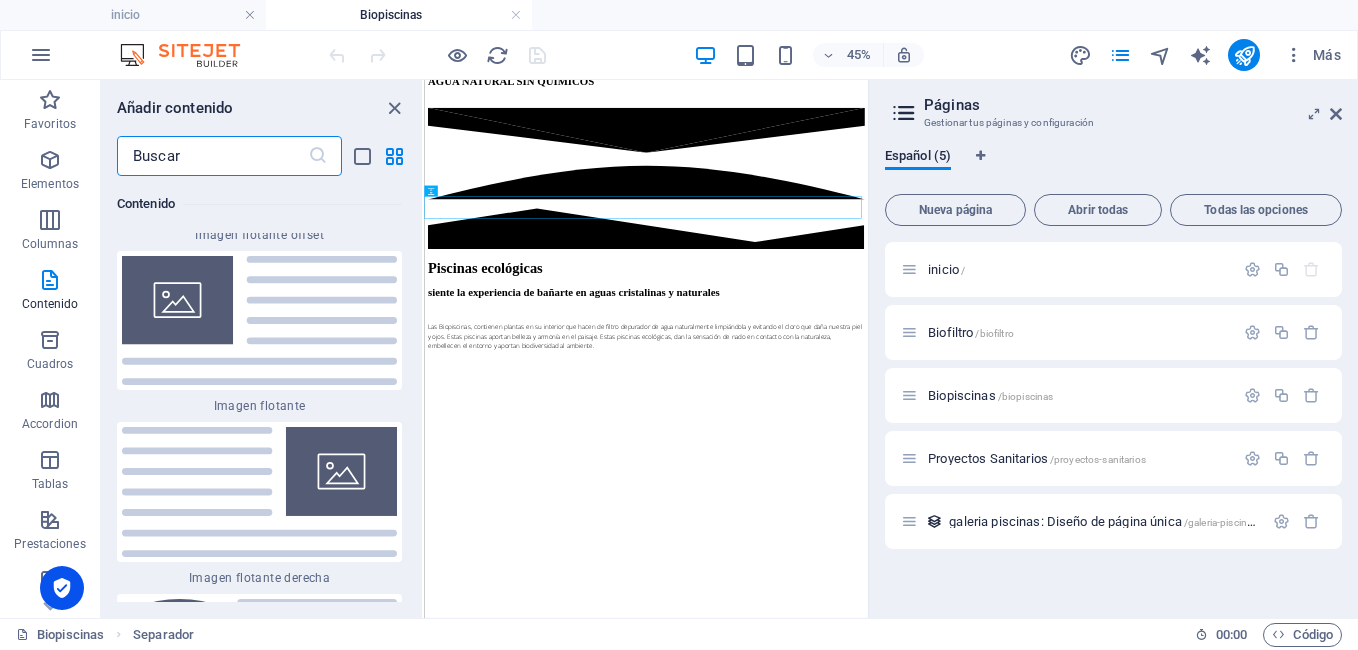 click on "Arrastra aquí para reemplazar el contenido existente. Si quieres crear un elemento nuevo, pulsa “Ctrl”.
H1   Banner   Contenedor   Separador   HTML   Separador   Contenedor   H1   H2   Separador   Separador   Texto en el fondo   Separador   Separador   Texto   Separador   Texto   Separador   Texto en el fondo   Separador   H3   Texto en el fondo   Separador   Texto en el fondo   Separador   Separador   Separador   H4   Separador   Iconos de redes sociales   Productos   Elemento de colección   Contenedor   Imagen   Elemento de colección   Elemento de colección   Contenedor   Texto   Icono" at bounding box center (646, 349) 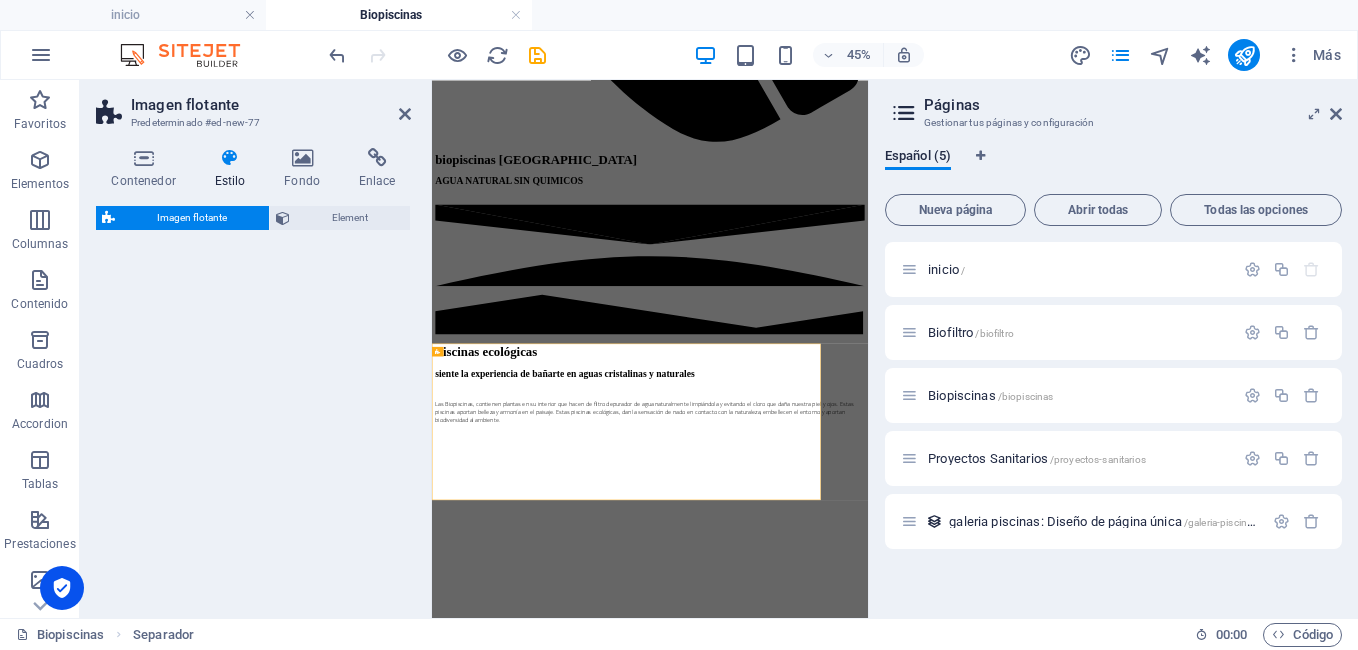 select on "%" 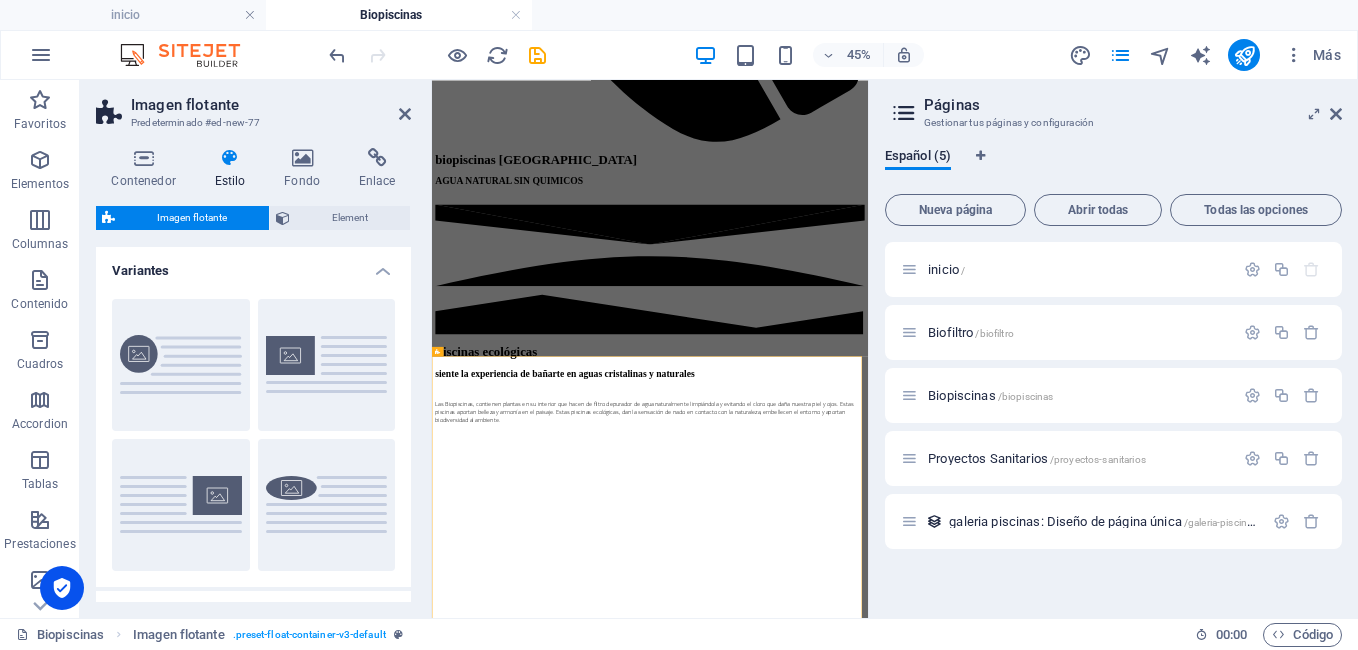 scroll, scrollTop: 2124, scrollLeft: 0, axis: vertical 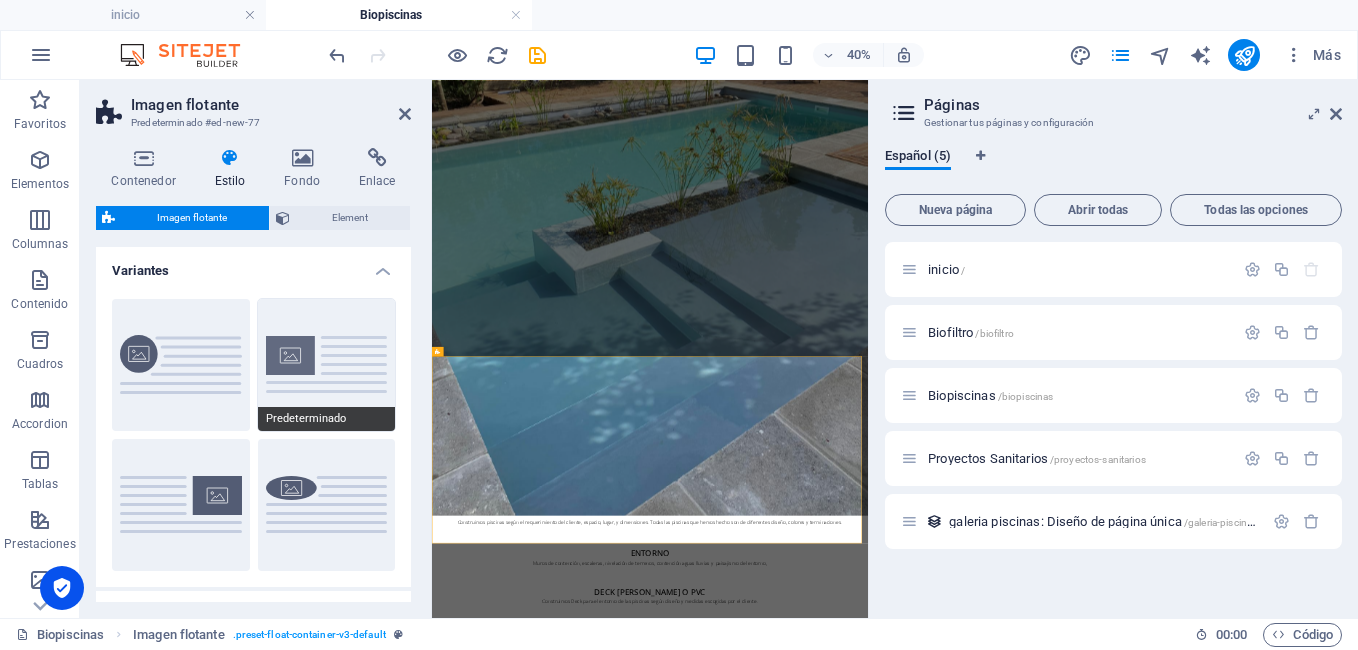 drag, startPoint x: 288, startPoint y: 387, endPoint x: 305, endPoint y: 397, distance: 19.723083 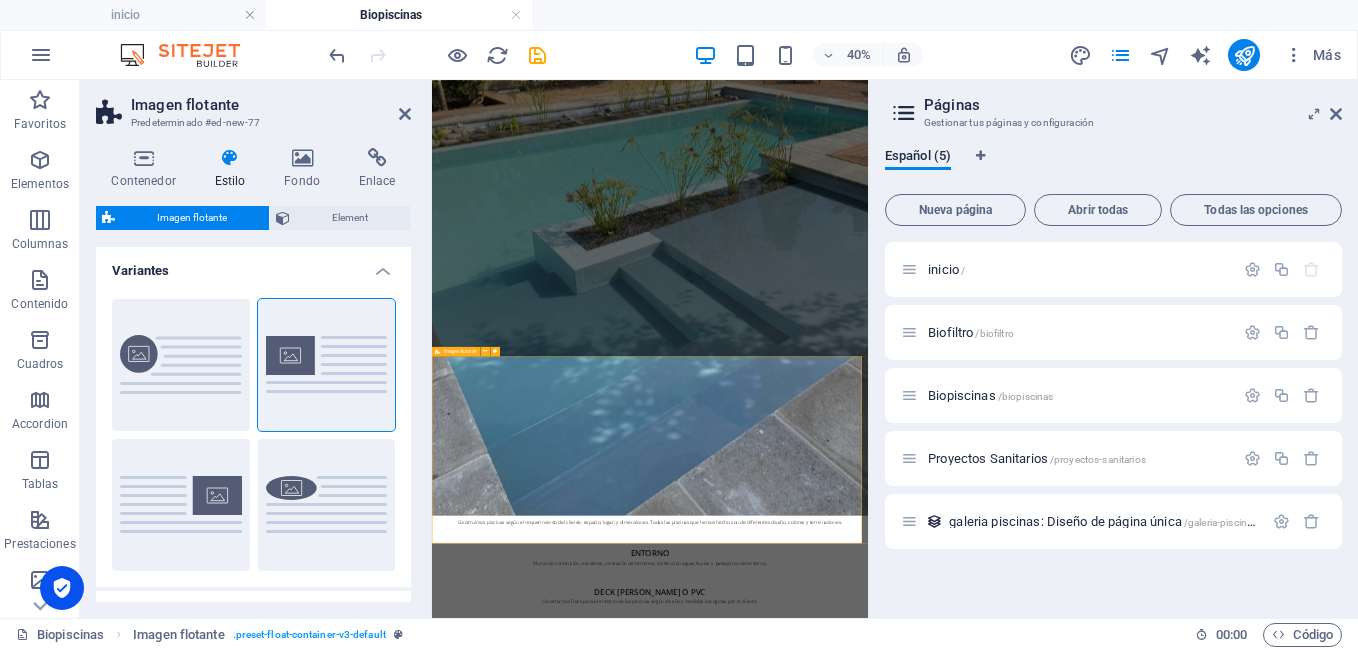 click at bounding box center [977, 4280] 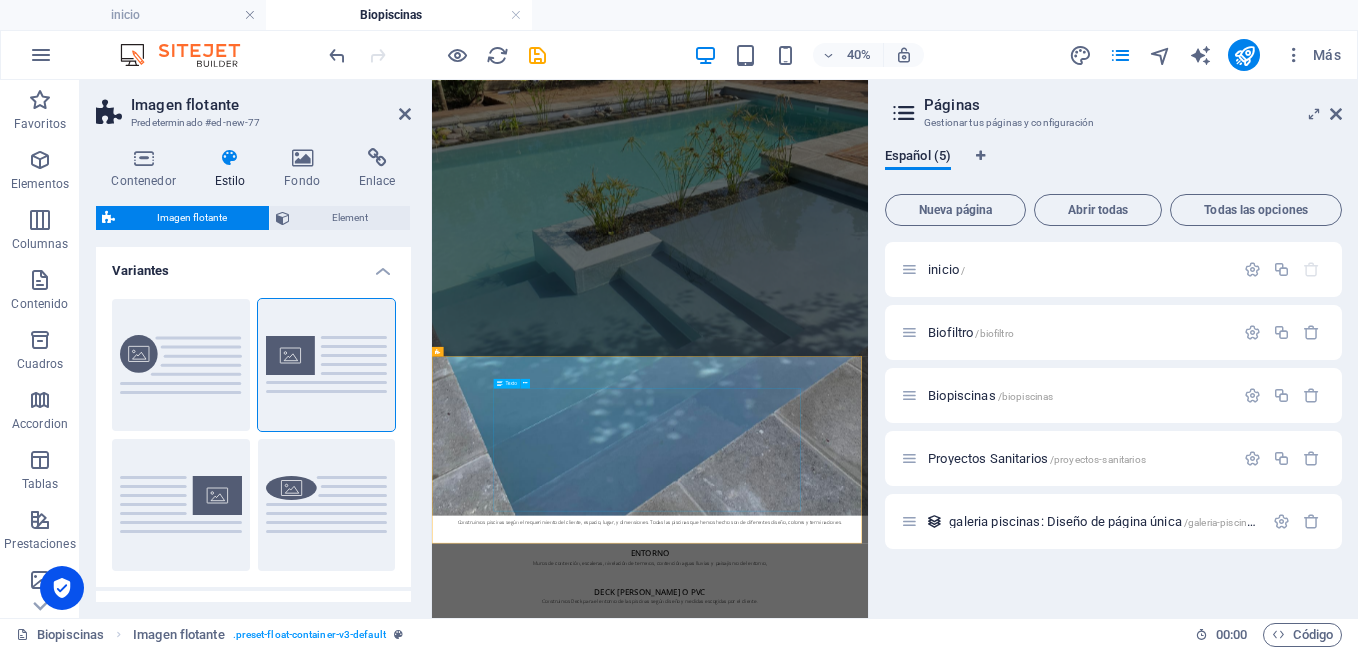 click at bounding box center [977, 4280] 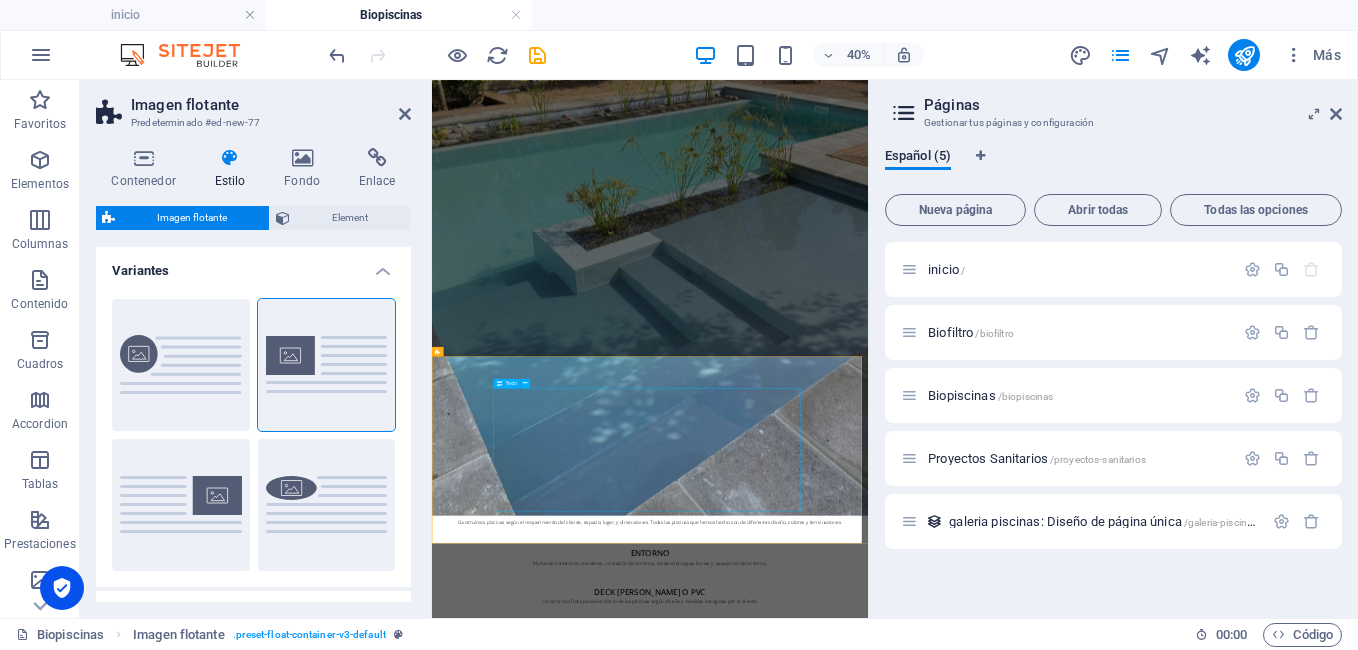 click at bounding box center [977, 4280] 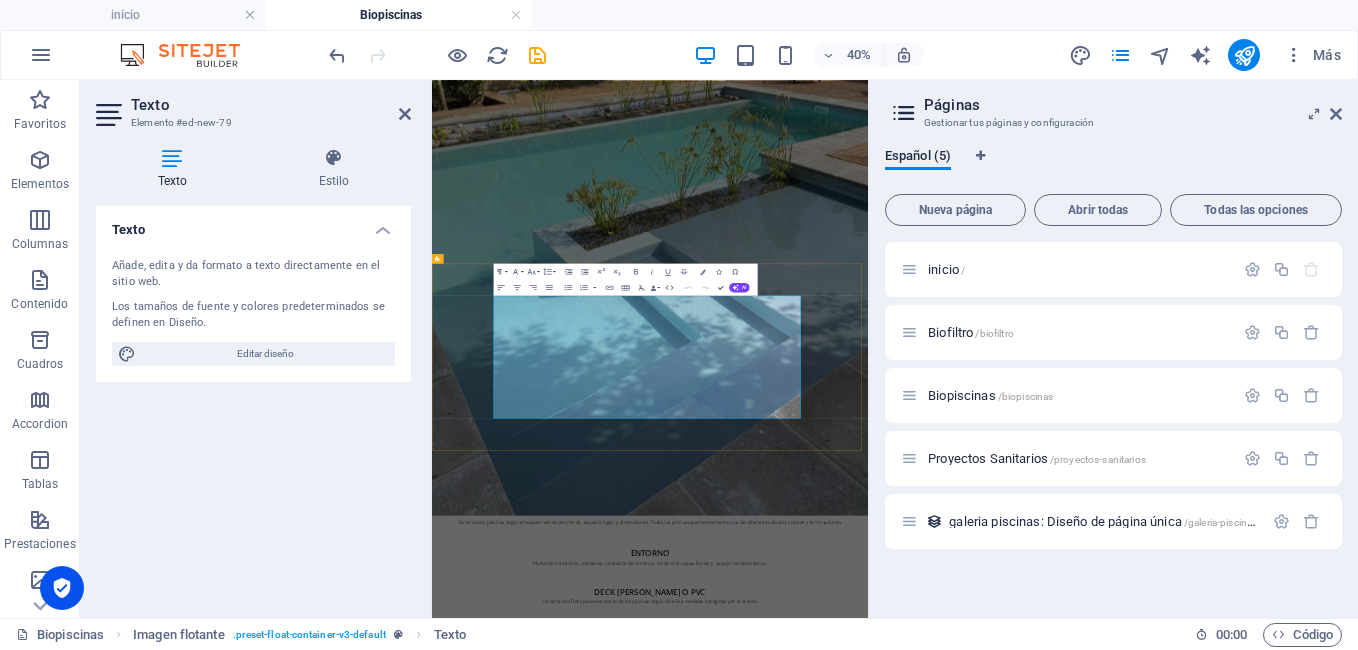 scroll, scrollTop: 2356, scrollLeft: 0, axis: vertical 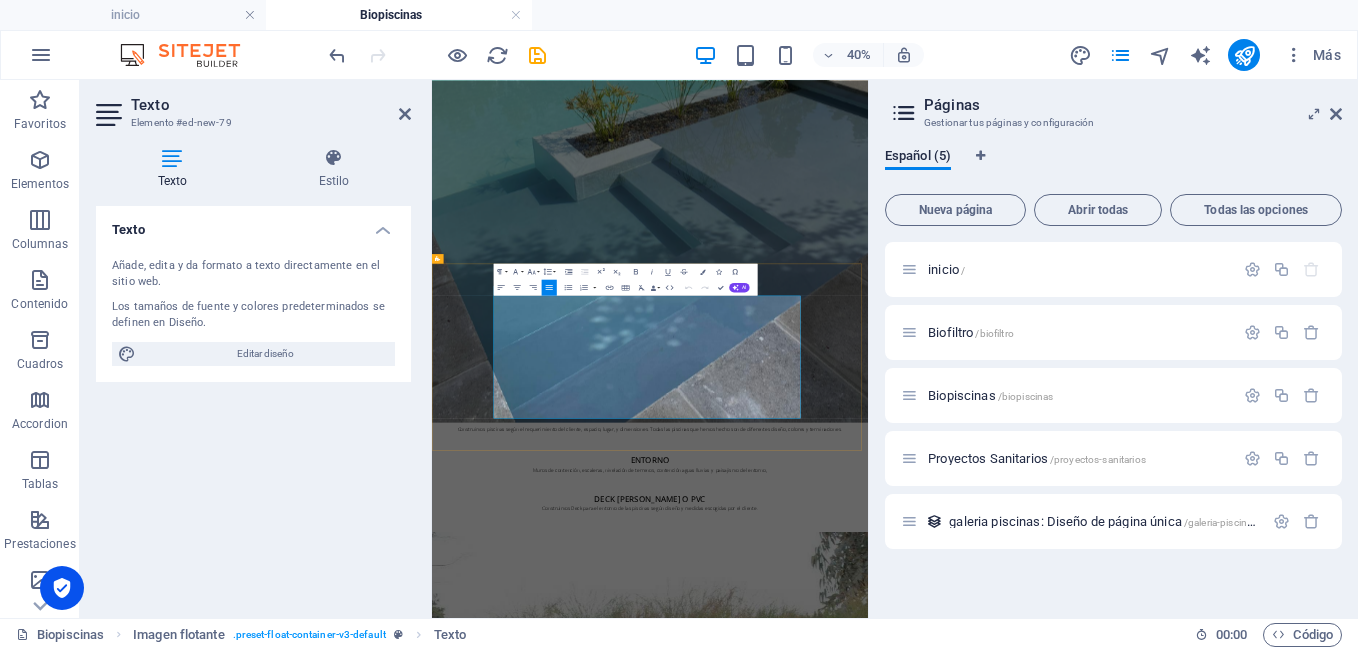 click at bounding box center [977, 4048] 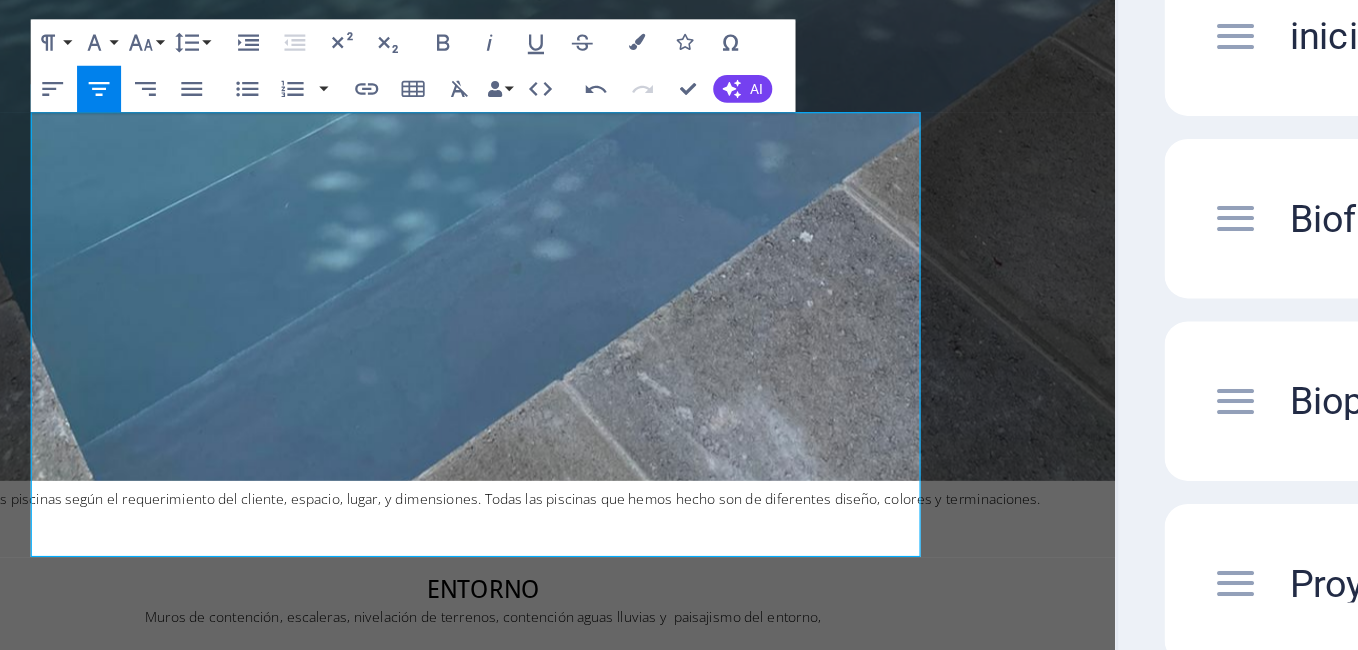 drag, startPoint x: 536, startPoint y: 283, endPoint x: 272, endPoint y: 288, distance: 264.04733 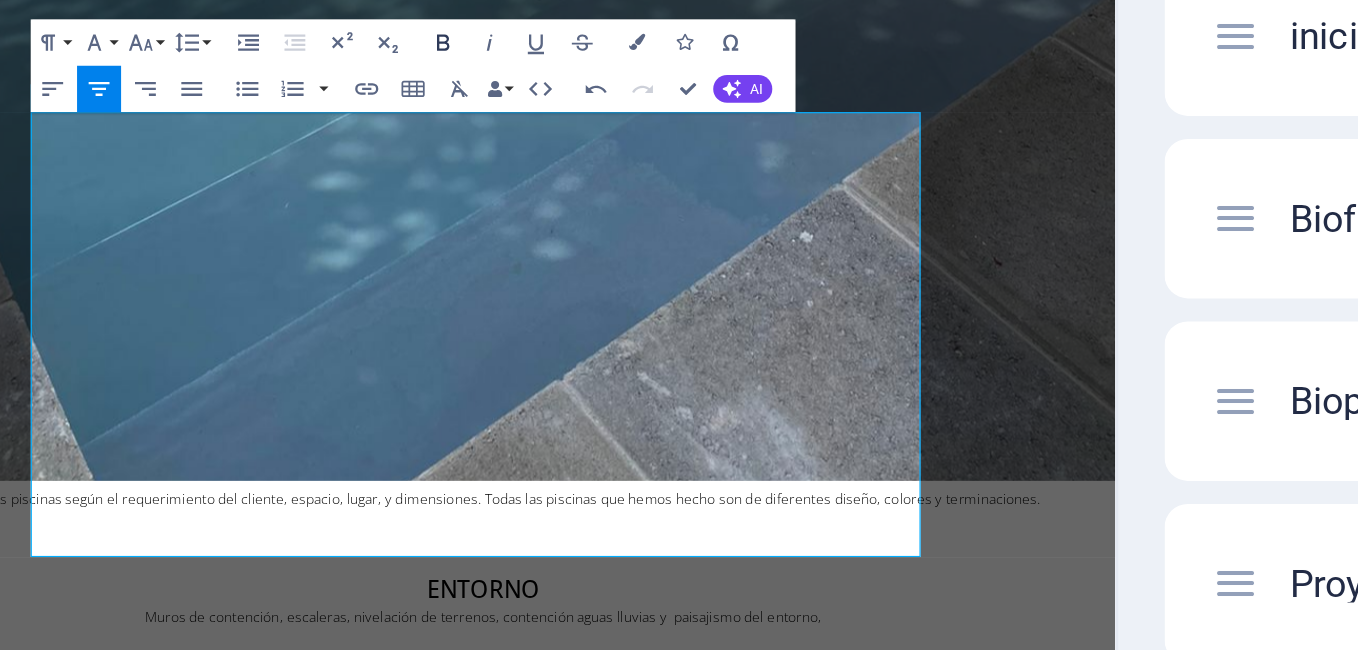 click 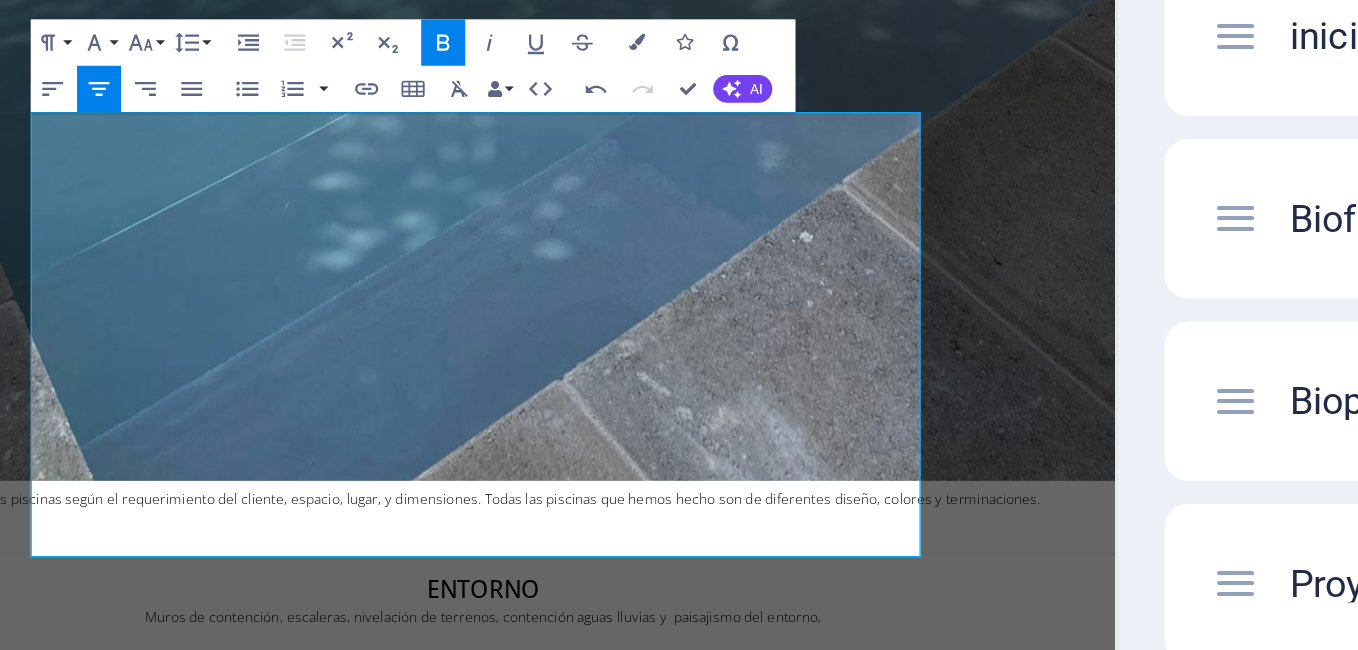 click 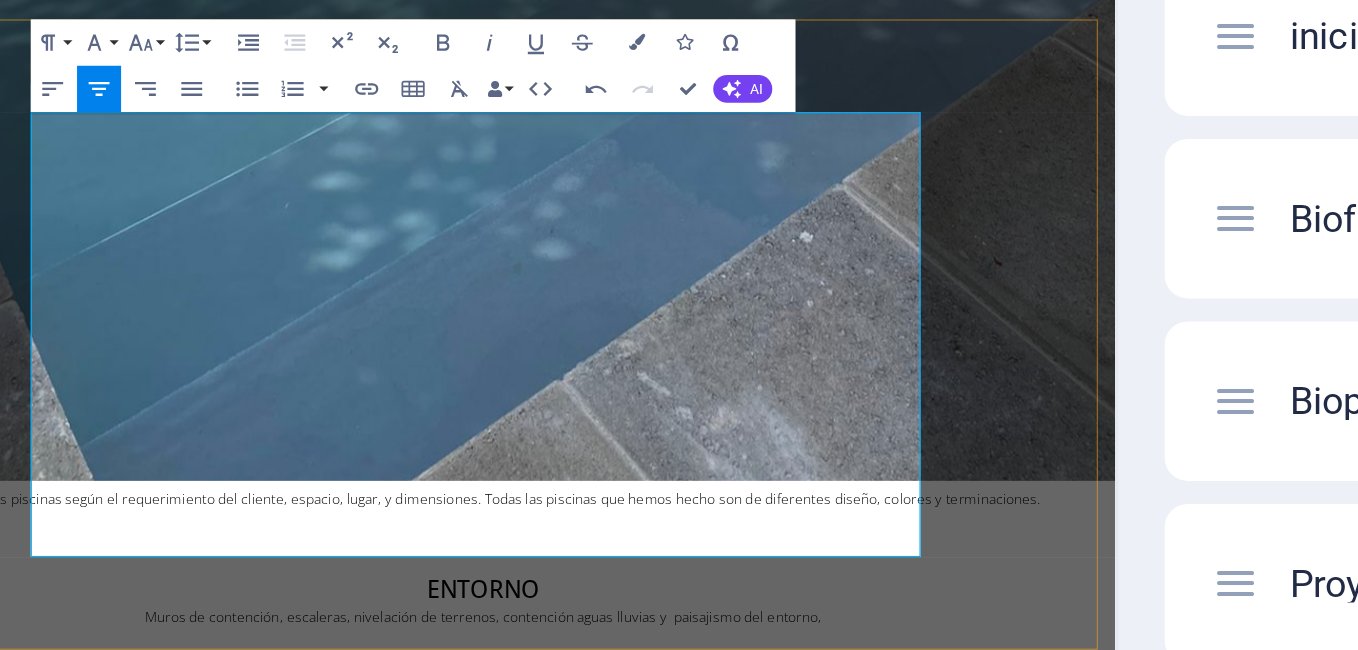 drag, startPoint x: 158, startPoint y: 304, endPoint x: 296, endPoint y: 310, distance: 138.13037 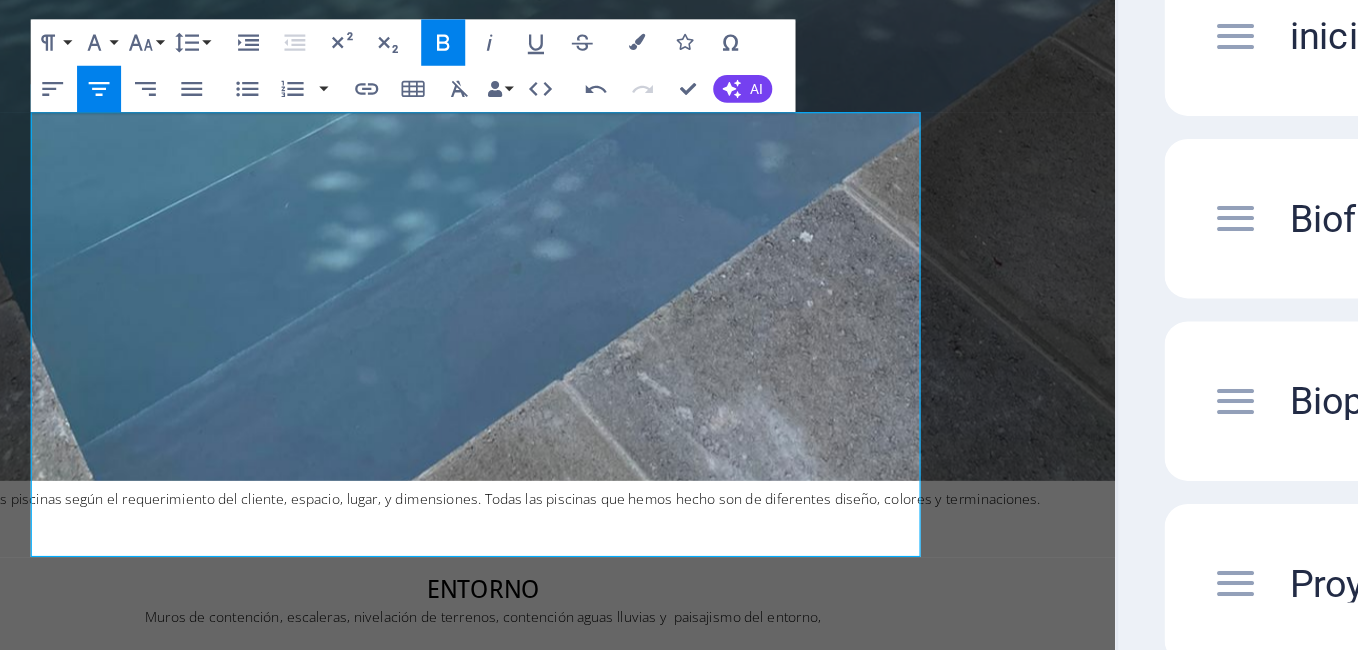 click 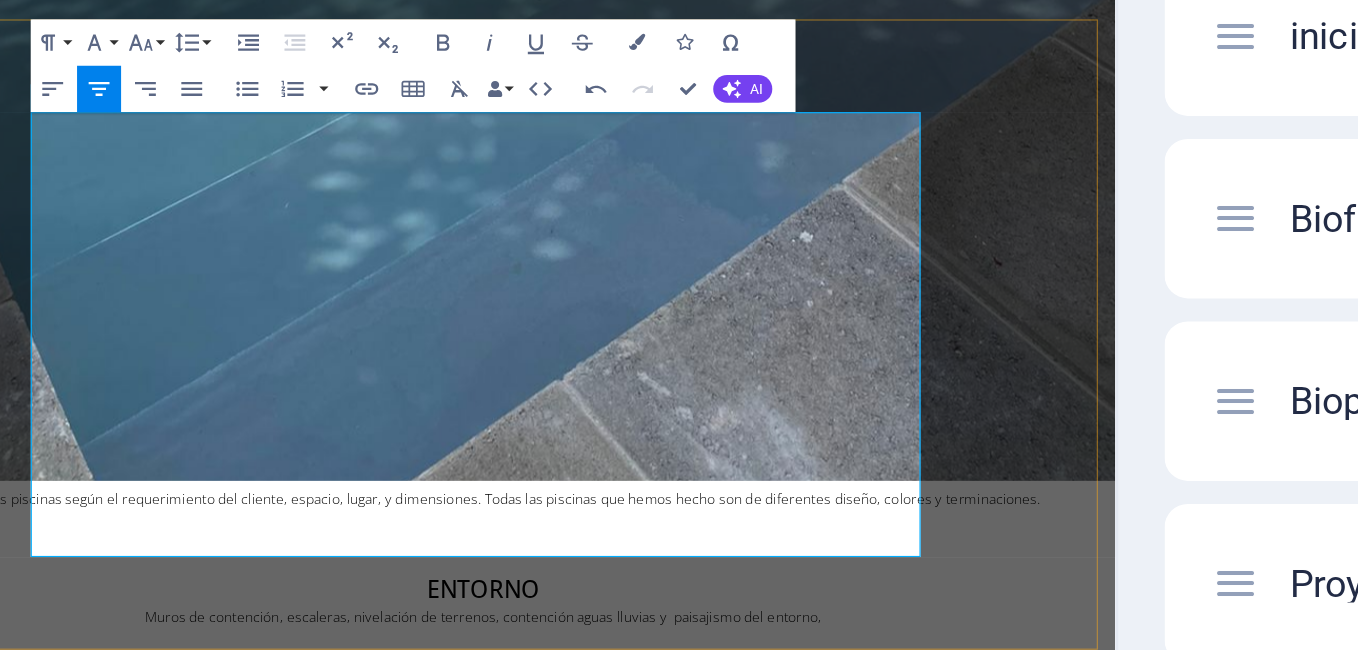 click on "La vegetación, que podrá subsistir gracias a que el agua no [PERSON_NAME] y no contiene químicos, por eso será la encargada de mantener el  agua  transparente y limpia, ya que las plantas son un sistema de  depuración natural." at bounding box center [398, 3591] 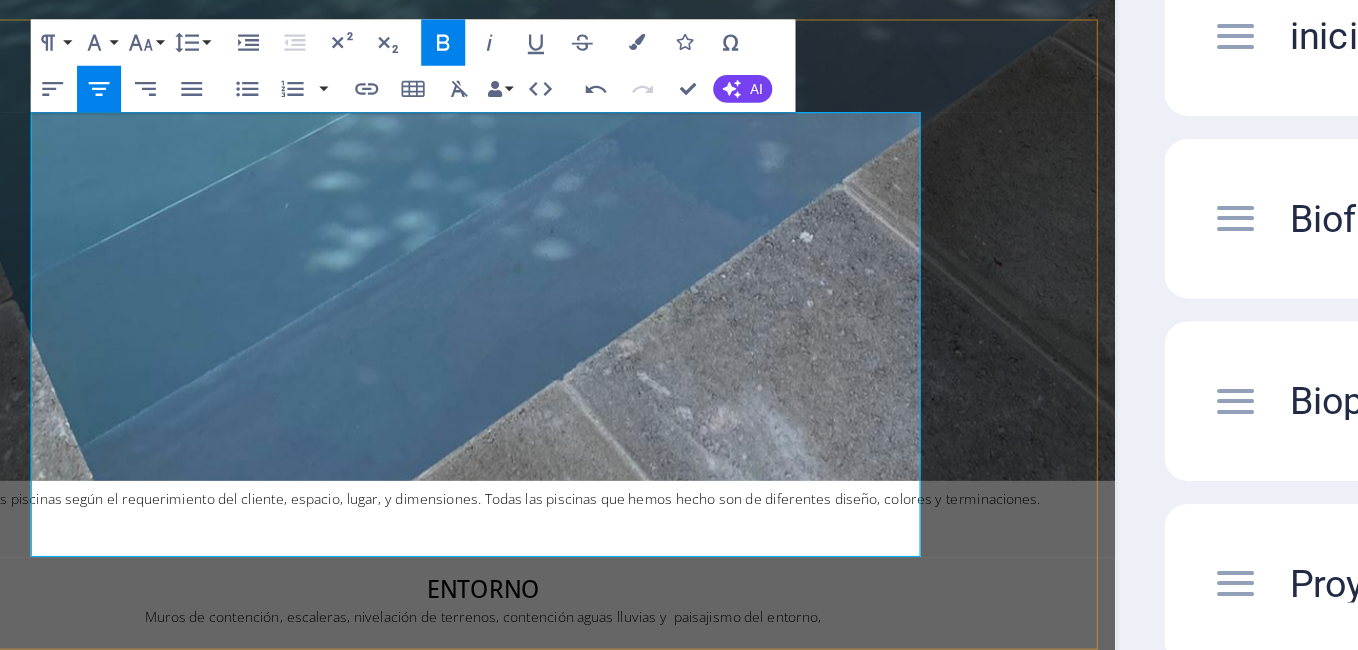 drag, startPoint x: 621, startPoint y: 308, endPoint x: 494, endPoint y: 304, distance: 127.06297 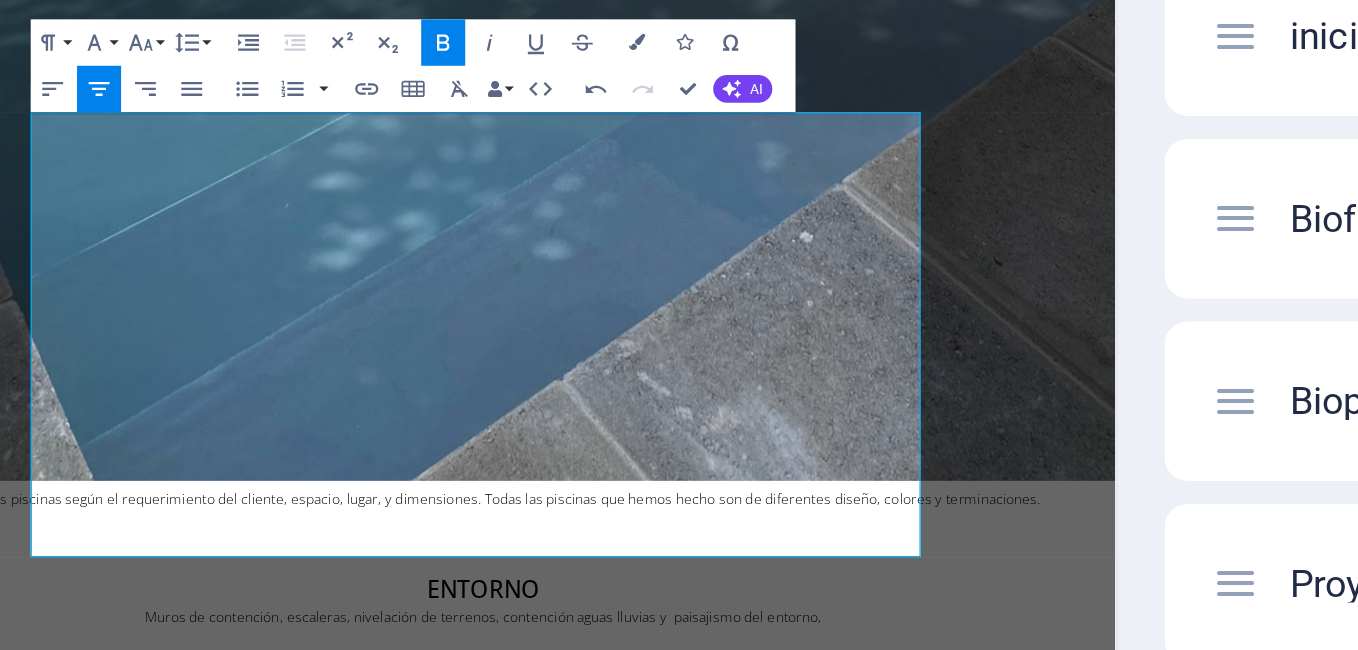 click 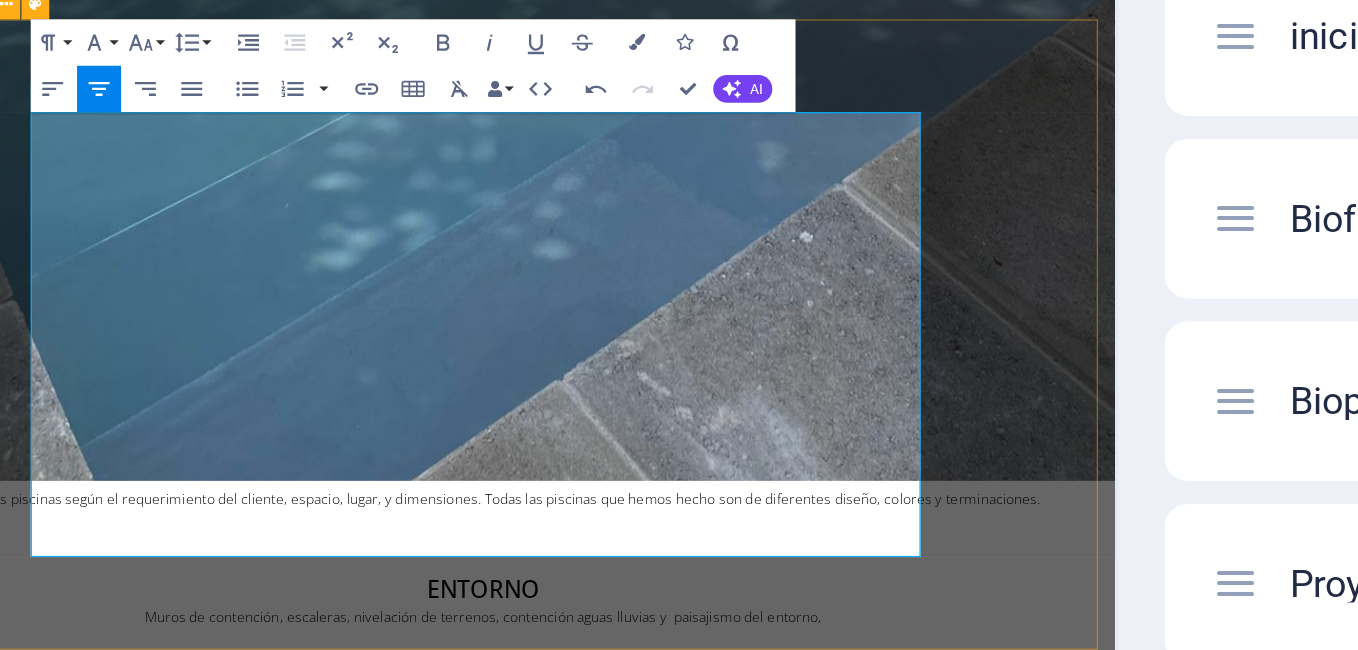 drag, startPoint x: 741, startPoint y: 288, endPoint x: 777, endPoint y: 289, distance: 36.013885 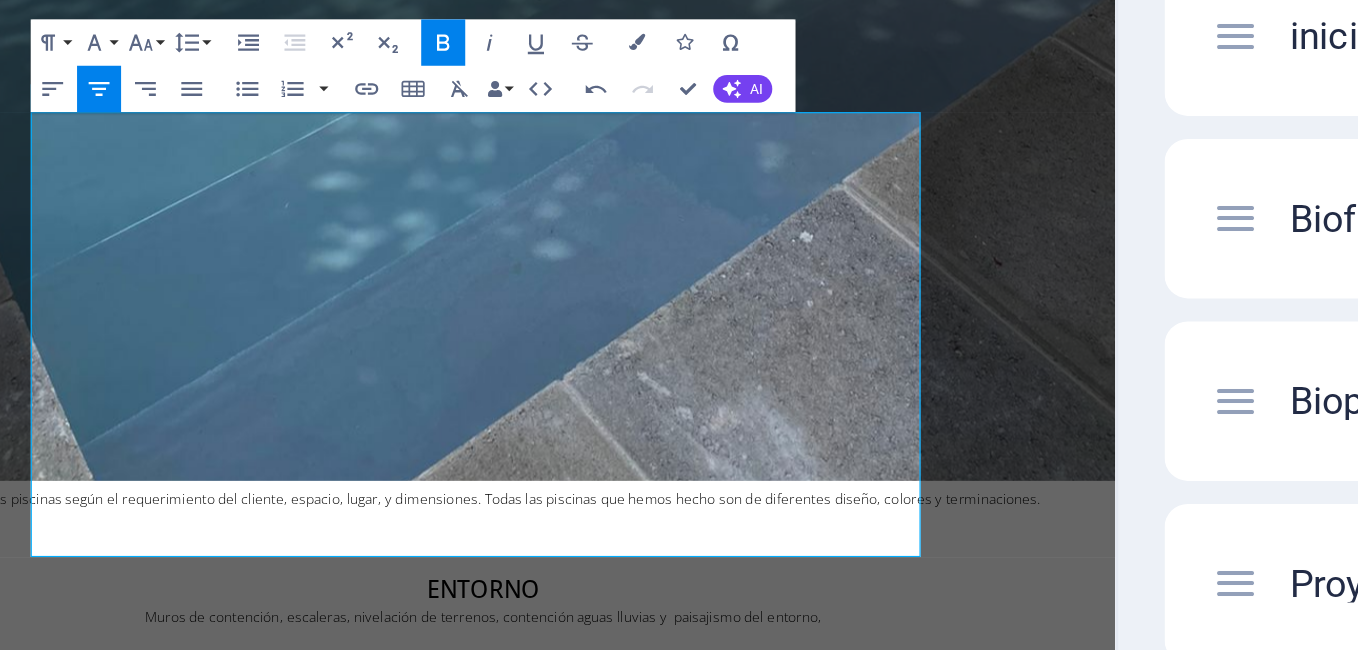 click 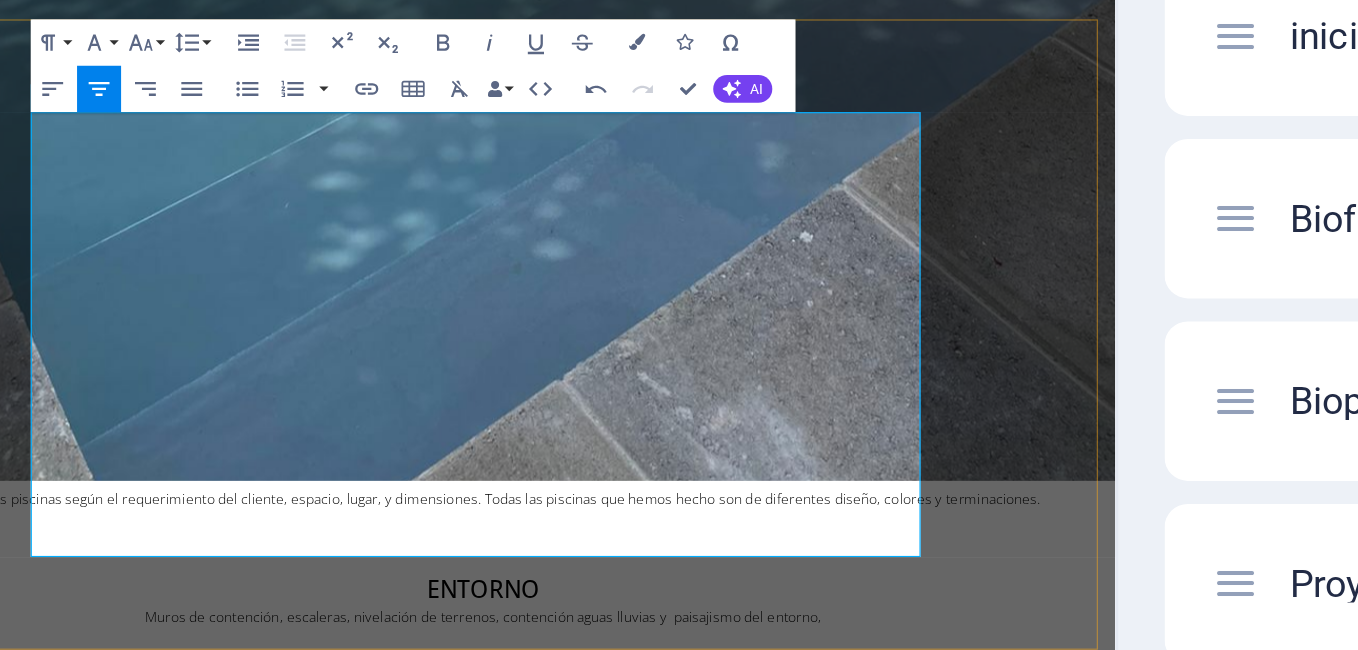 drag, startPoint x: 338, startPoint y: 56, endPoint x: 766, endPoint y: 61, distance: 428.0292 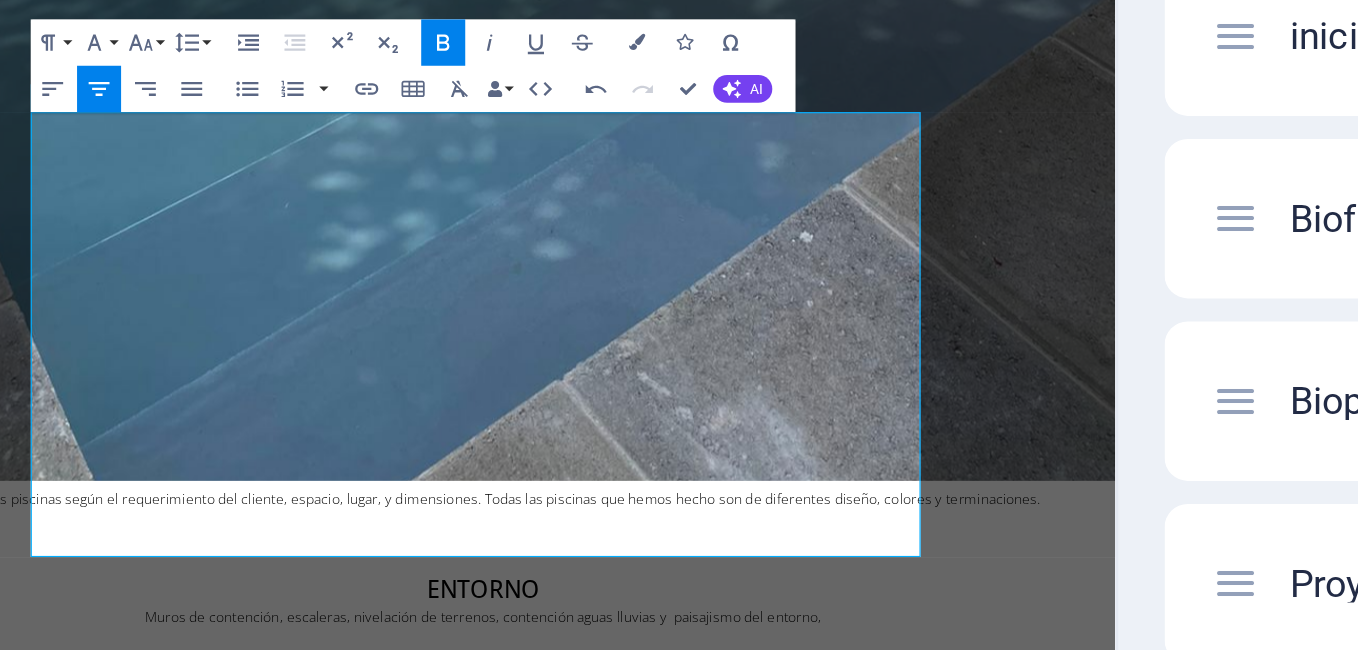 click 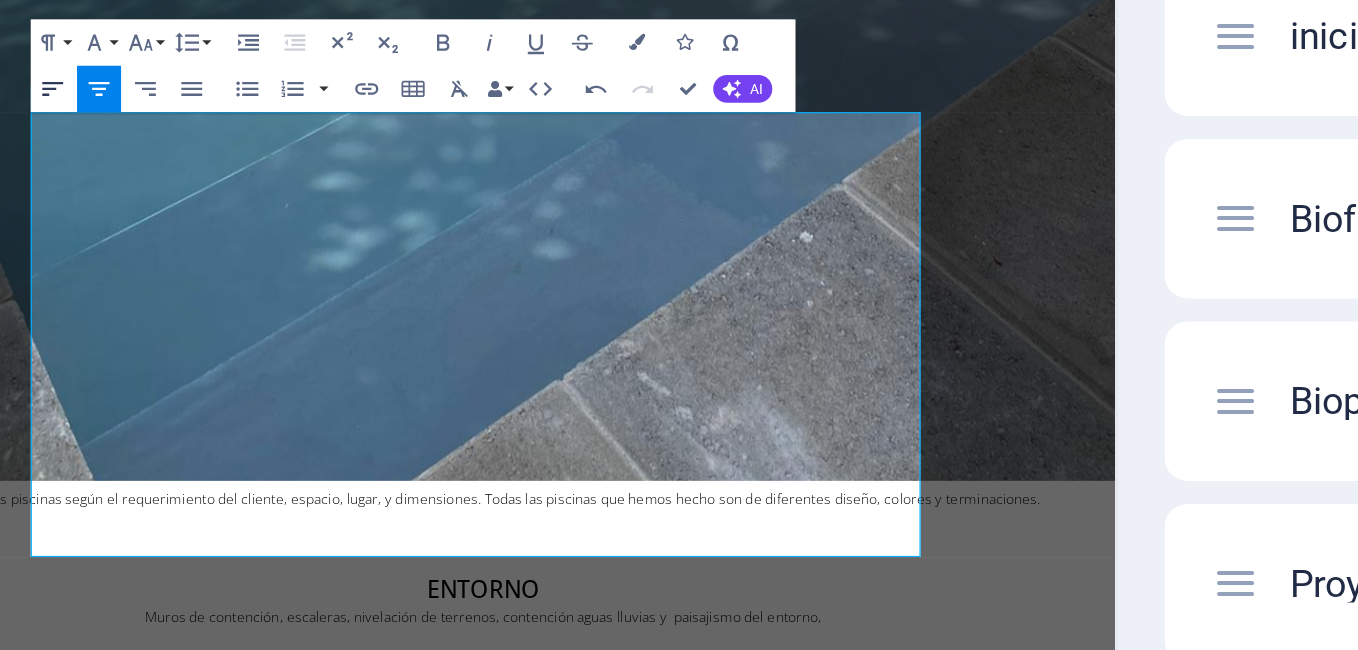 click 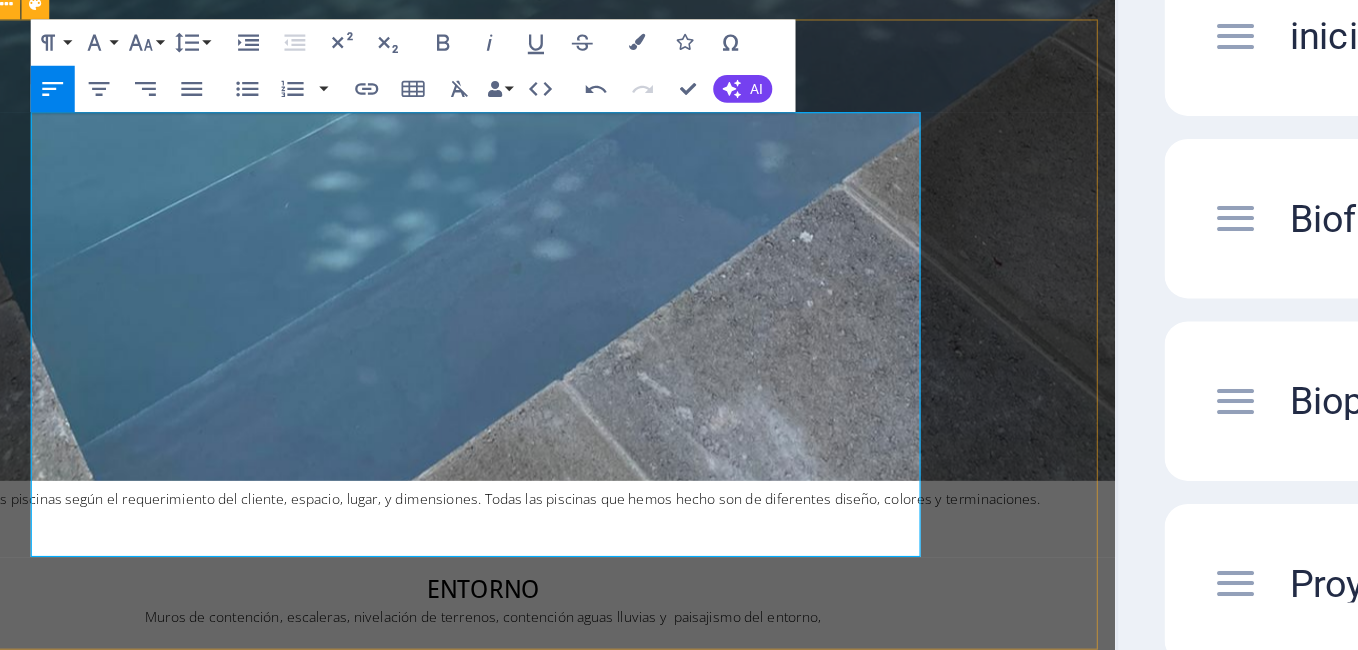 drag, startPoint x: 423, startPoint y: 39, endPoint x: 731, endPoint y: 436, distance: 502.46692 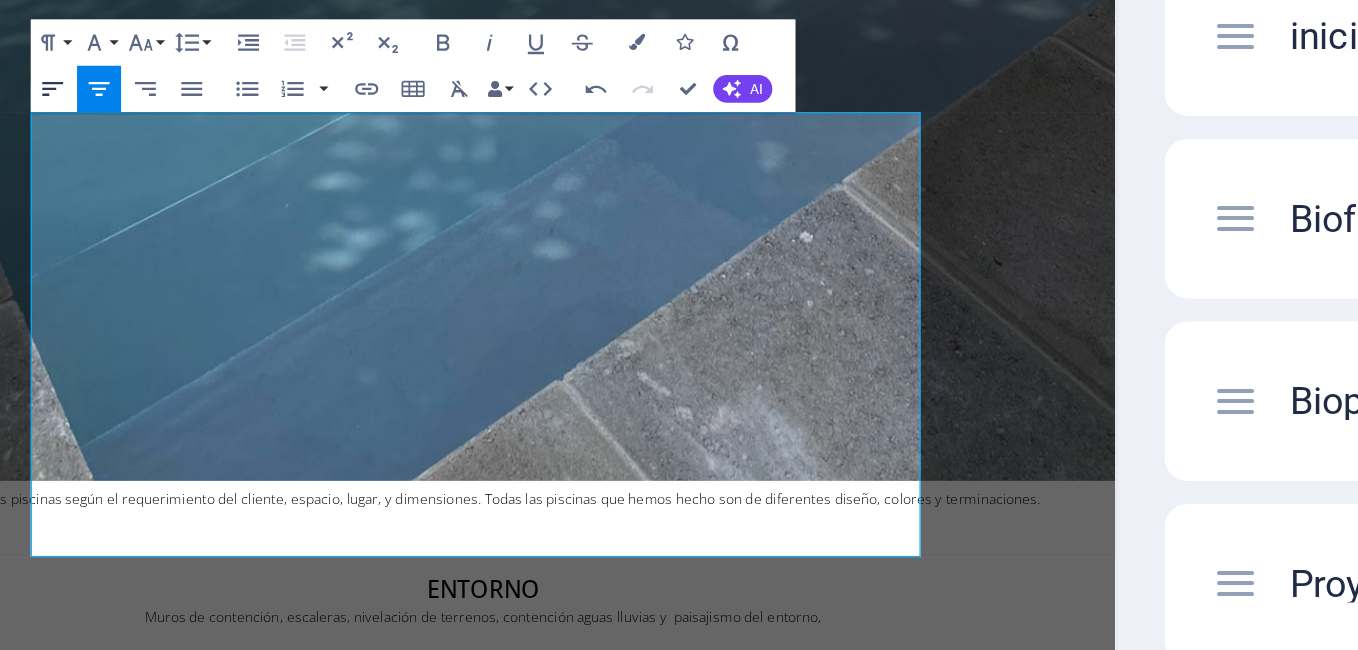 click 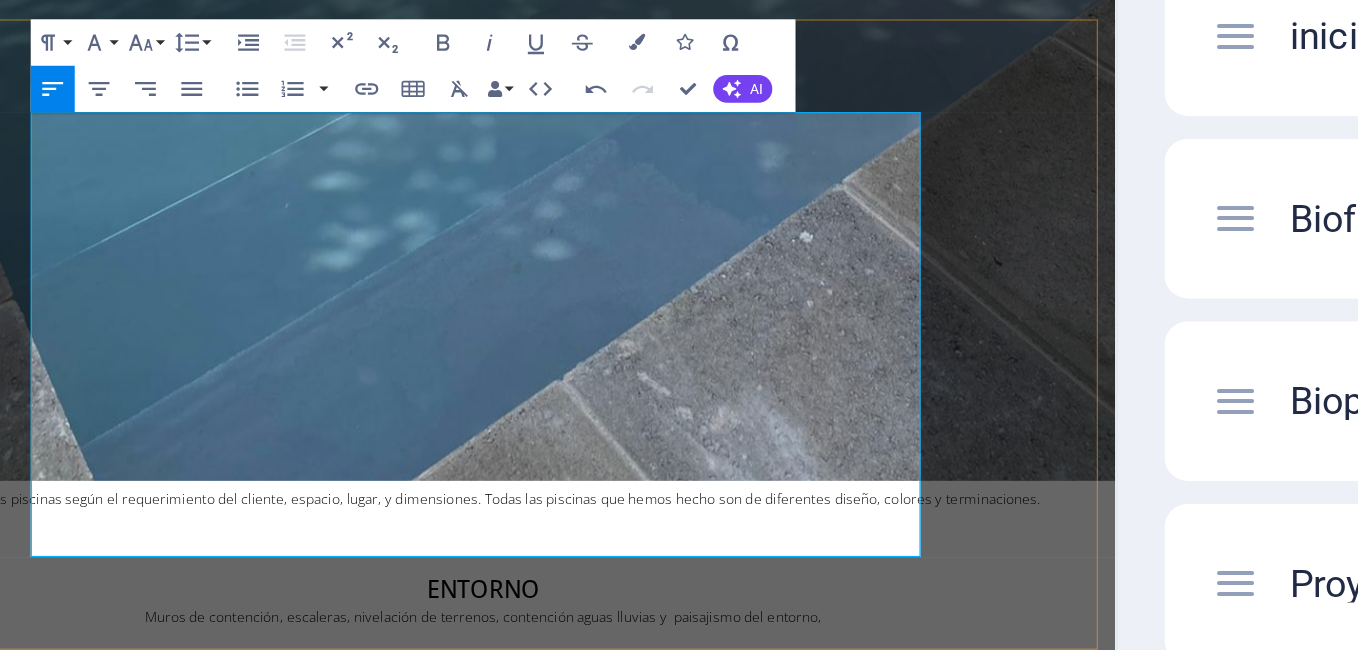 click on "Las plantas son responsables de producir biomasa, a través de la fotosíntesis, que será consumida por los microorganismos. Estos, a su vez, transforman la materia orgánica en sustancias inorgánicas, dióxido de carbono, agua y sales minerales, nitratos, fosfatos, sulfatos, entre otros. La zona en la que se depura el agua está llena de plantas. La filtración es echa por la microfauna y la microflora acuática que se desarrolla en [PERSON_NAME] de [PERSON_NAME] de regeneración. Las plantas acuáticas, más [PERSON_NAME] función estética, absorben el nitrógeno y el fósforo disuelve en el agua. Las plantas sumergidas ayudan a mantener la oxigenación del agua." at bounding box center [398, 3495] 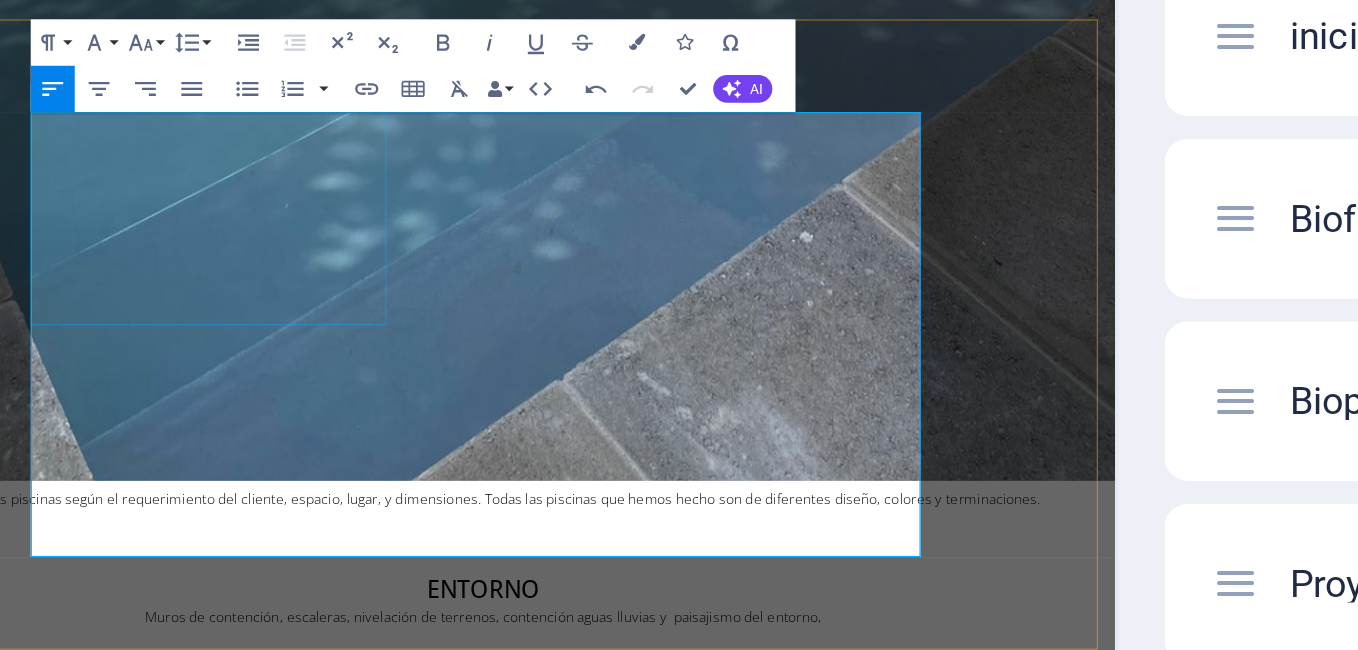 click at bounding box center (167, 3395) 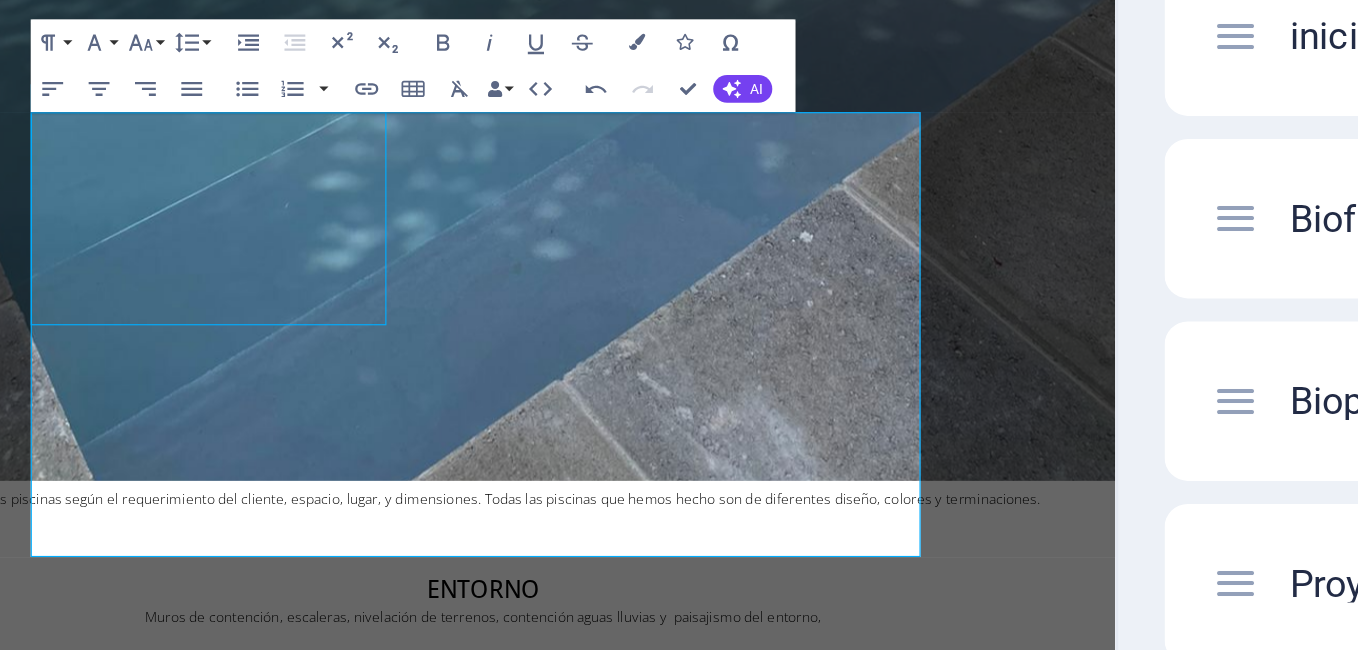 click at bounding box center (167, 3395) 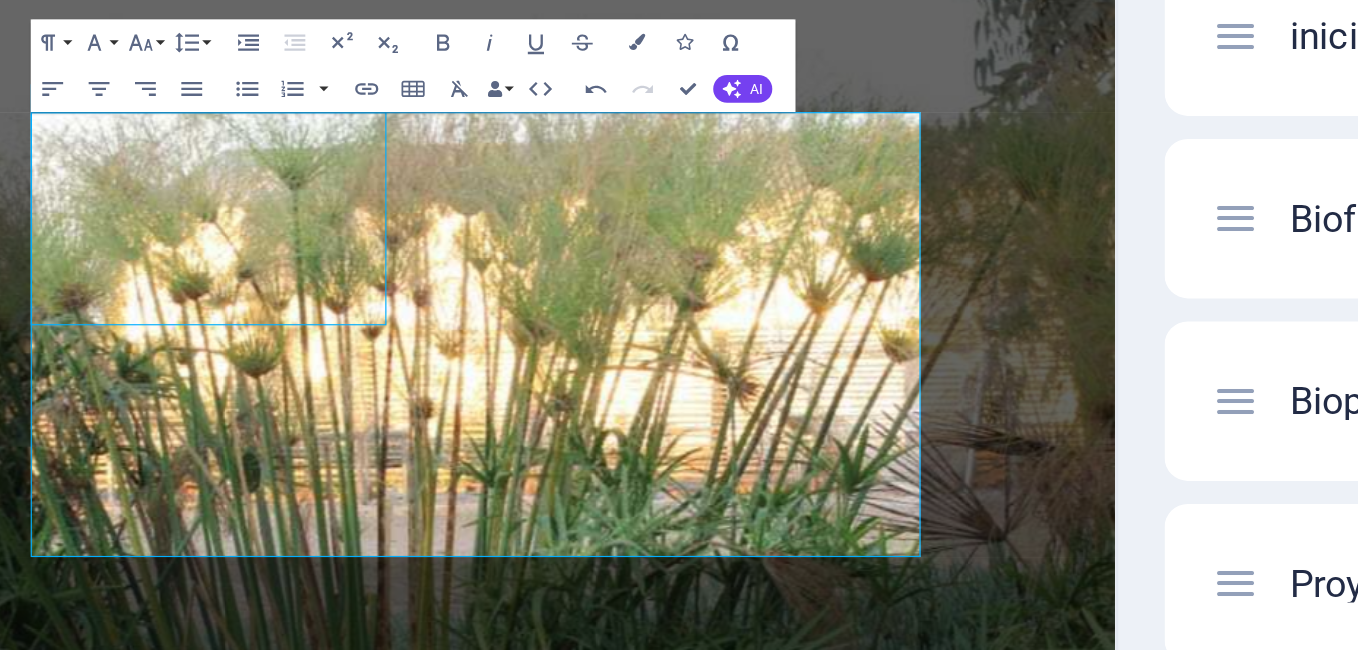 select on "%" 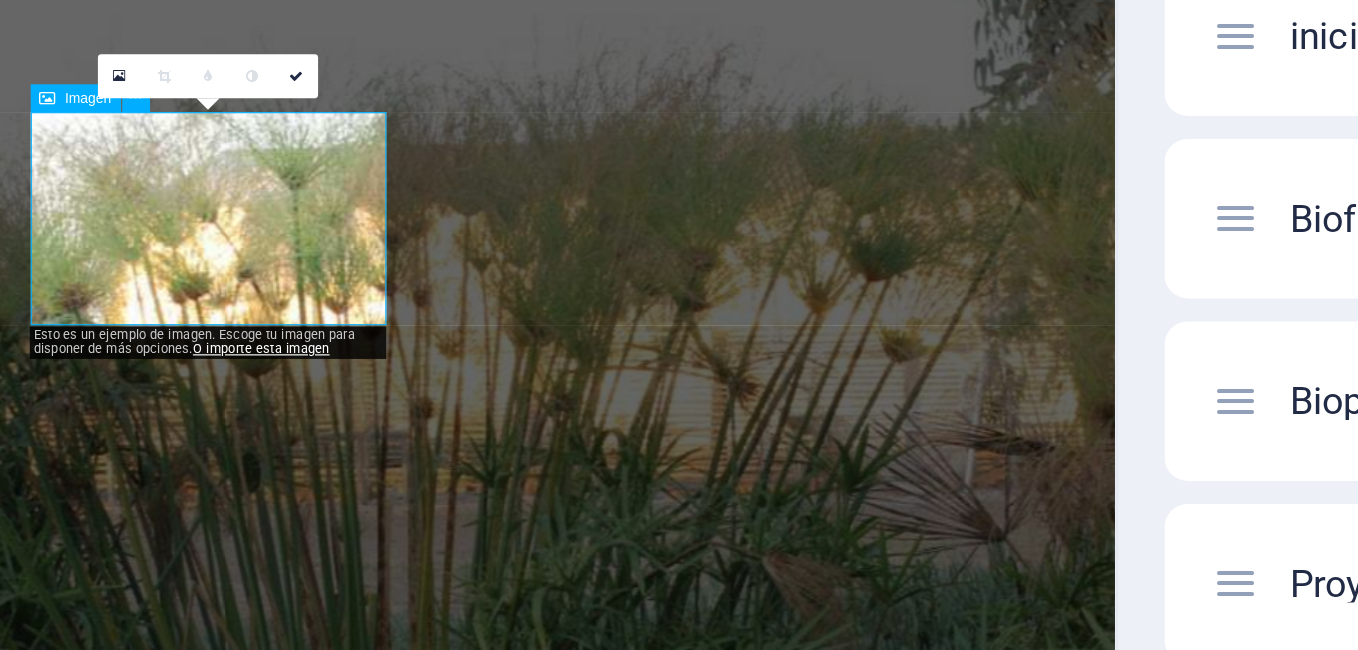 click at bounding box center (167, 1935) 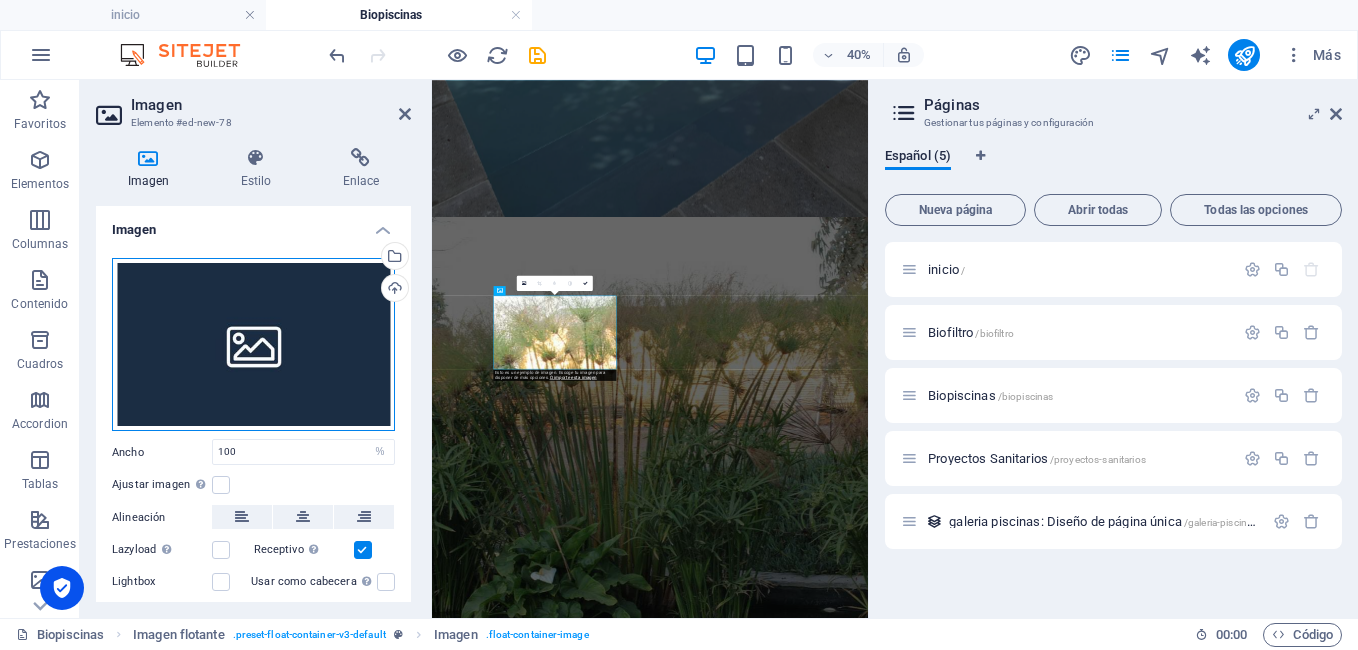 click on "Arrastra archivos aquí, haz clic para escoger archivos o  selecciona archivos de Archivos o de nuestra galería gratuita de fotos y vídeos" at bounding box center (253, 345) 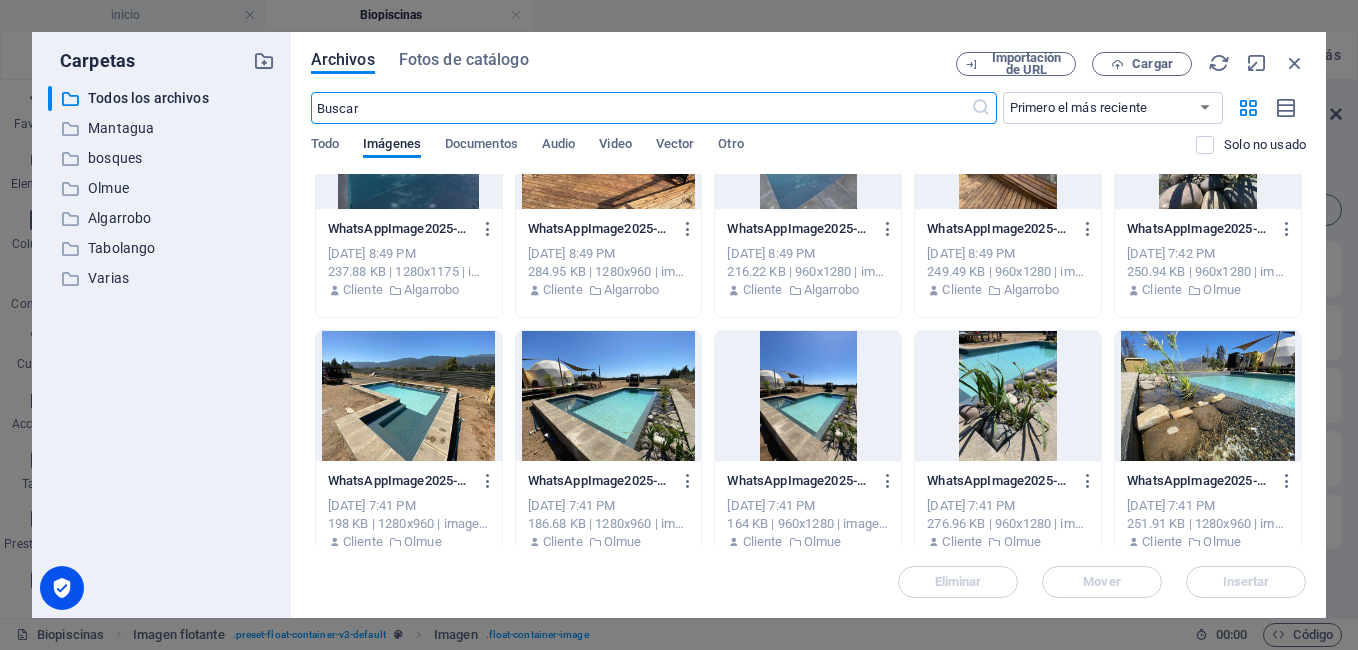 scroll, scrollTop: 2363, scrollLeft: 0, axis: vertical 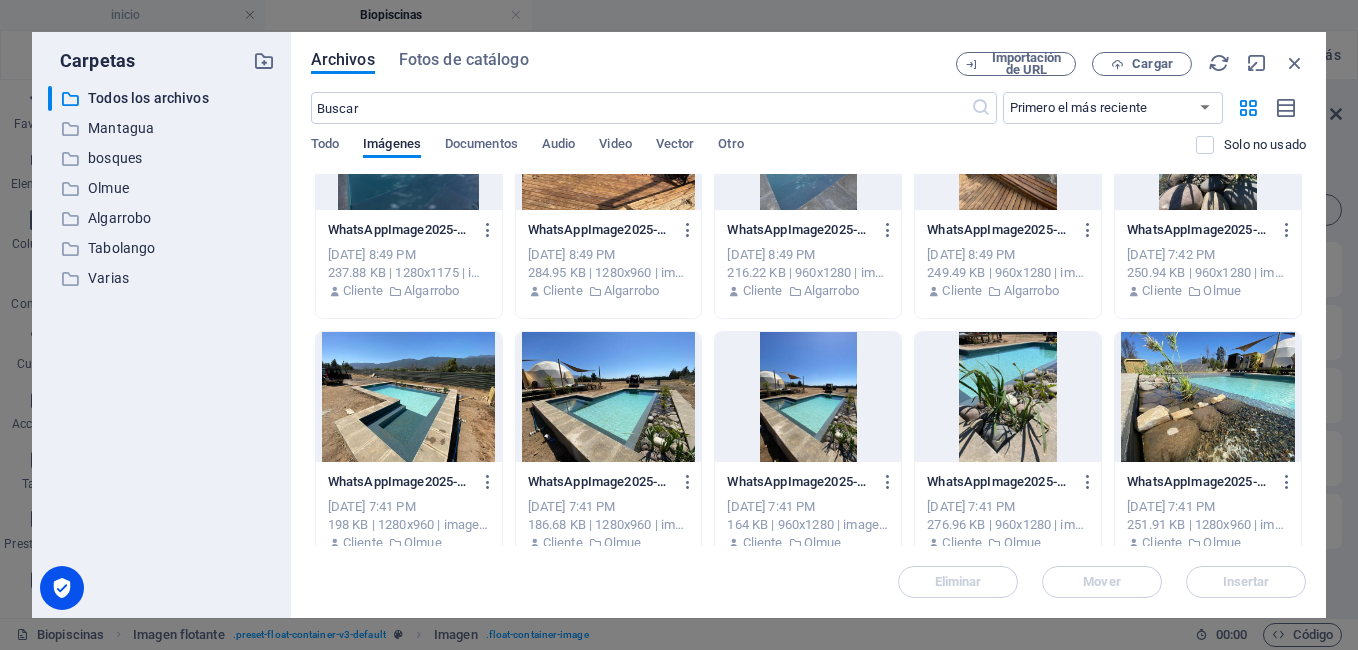 click at bounding box center (1208, 397) 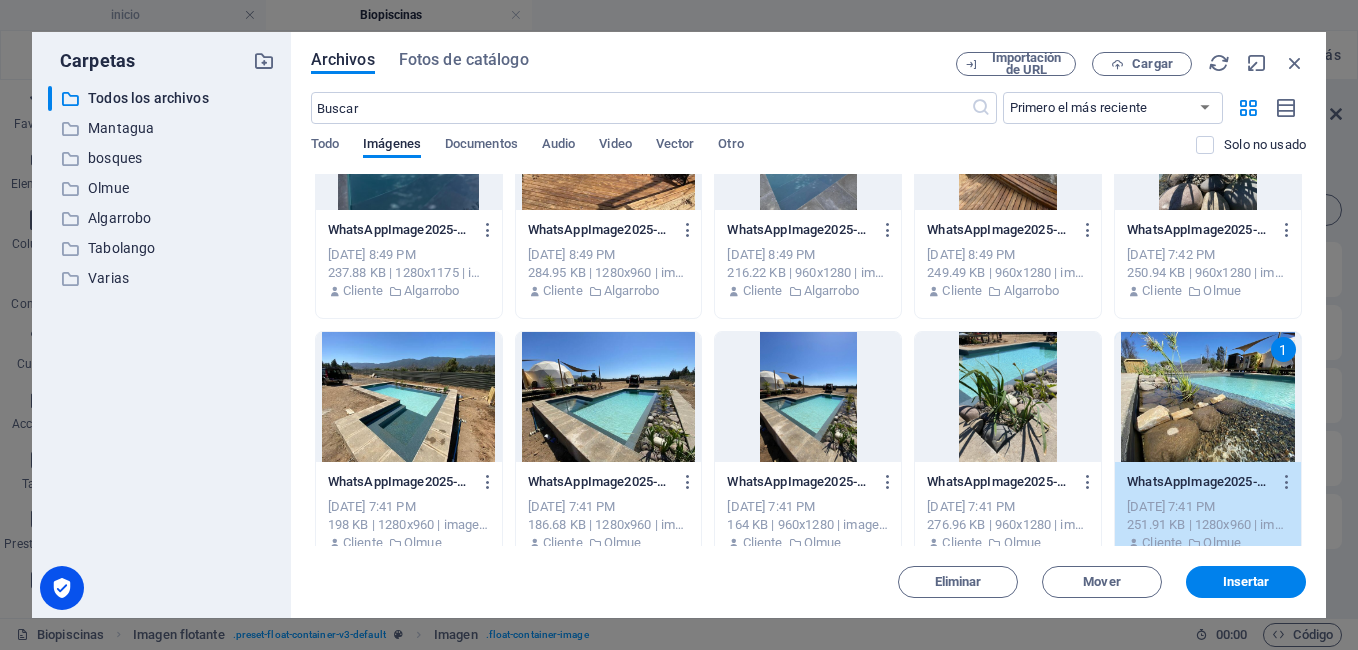 click on "1" at bounding box center (1208, 397) 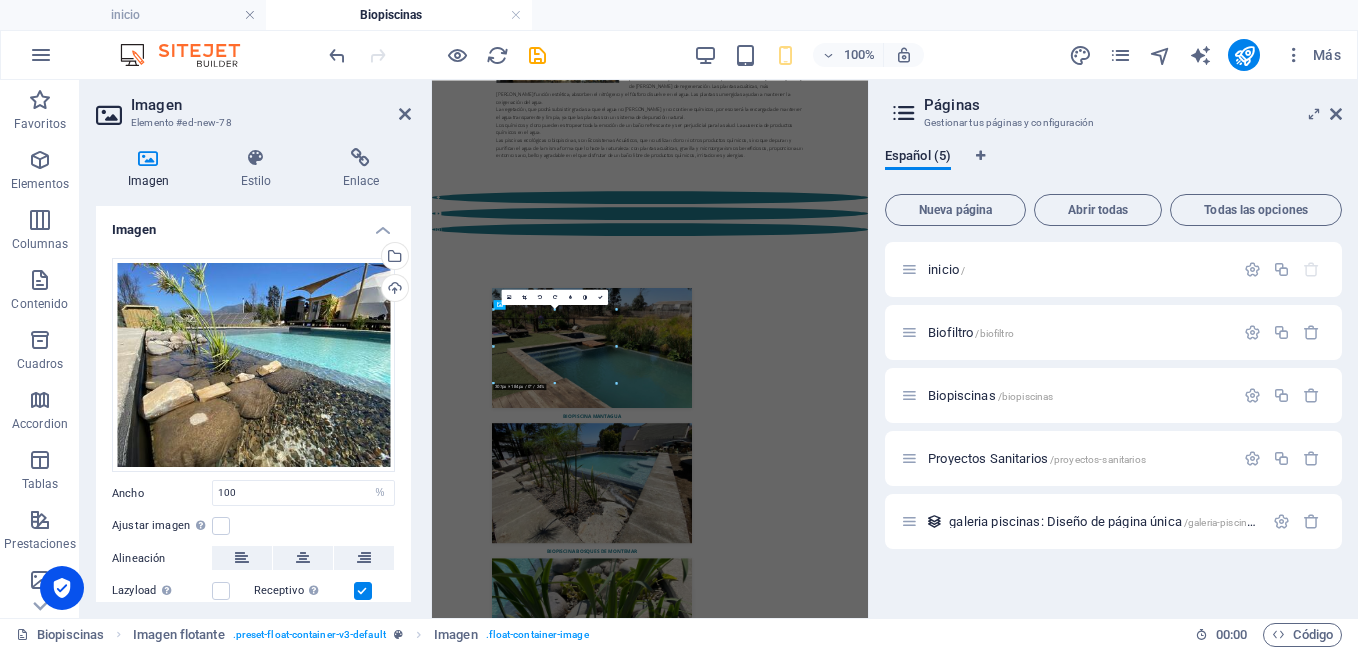 scroll, scrollTop: 2321, scrollLeft: 0, axis: vertical 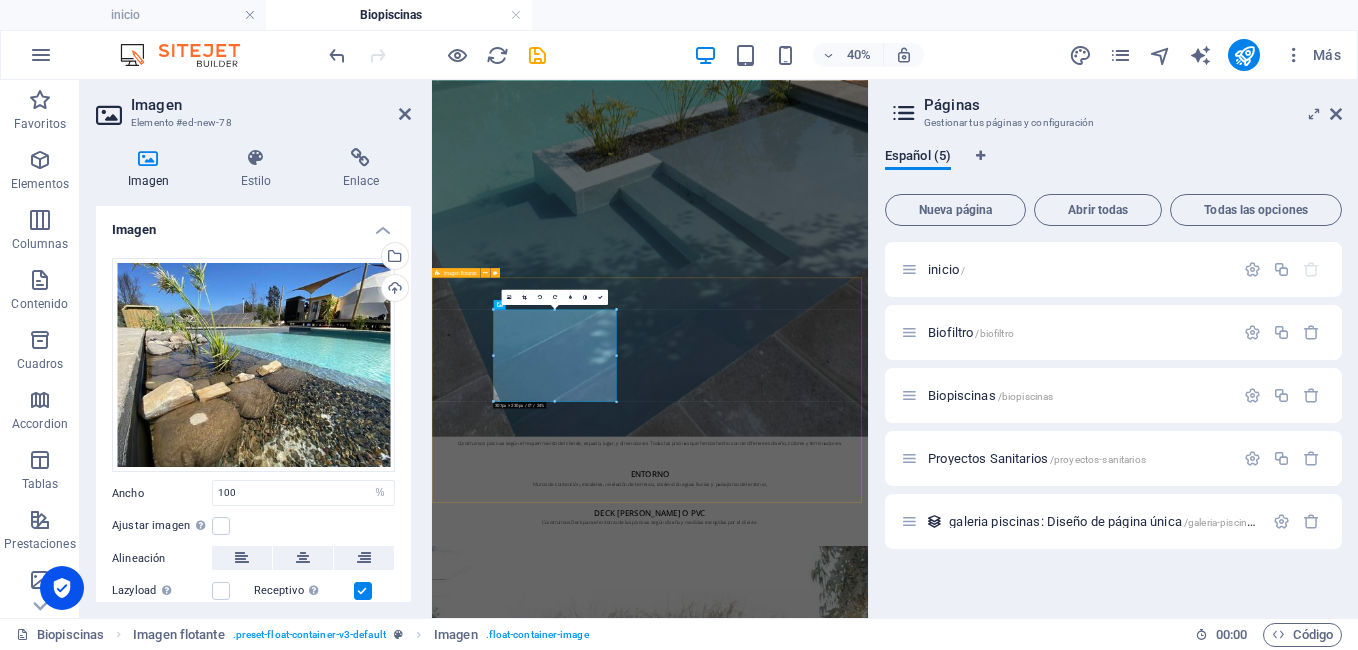 drag, startPoint x: 1449, startPoint y: 940, endPoint x: 1382, endPoint y: 510, distance: 435.18848 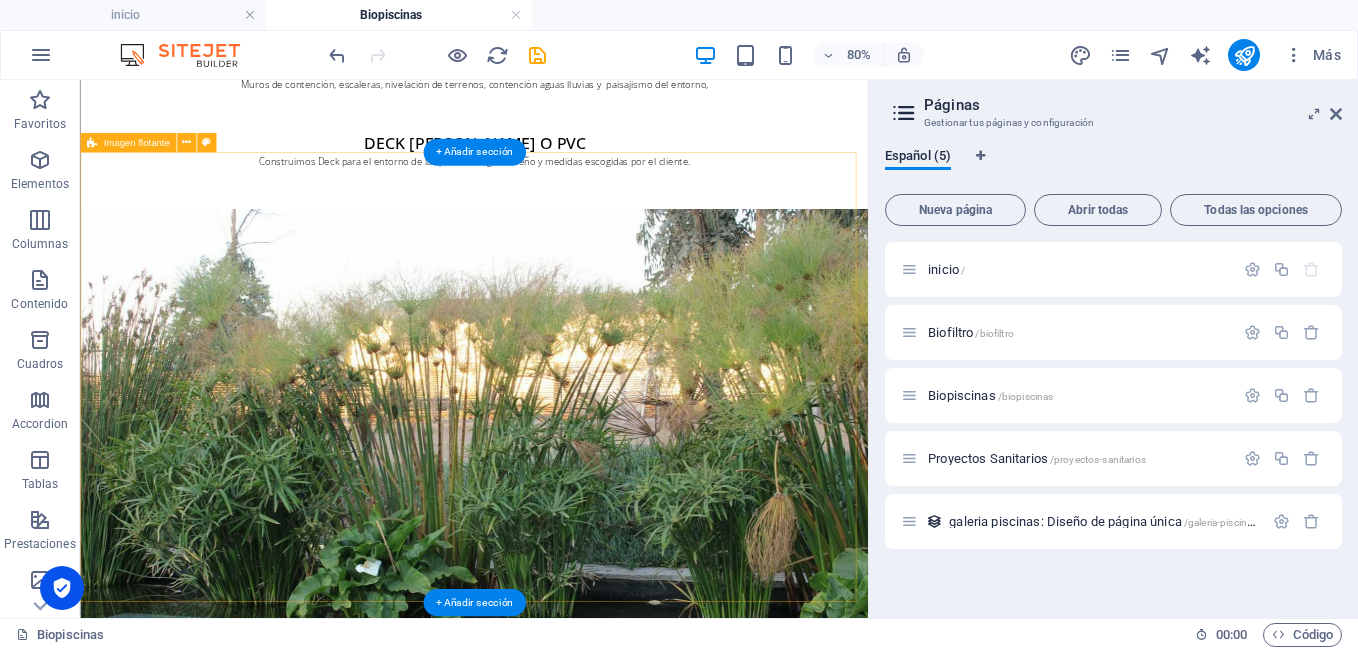 scroll, scrollTop: 2554, scrollLeft: 0, axis: vertical 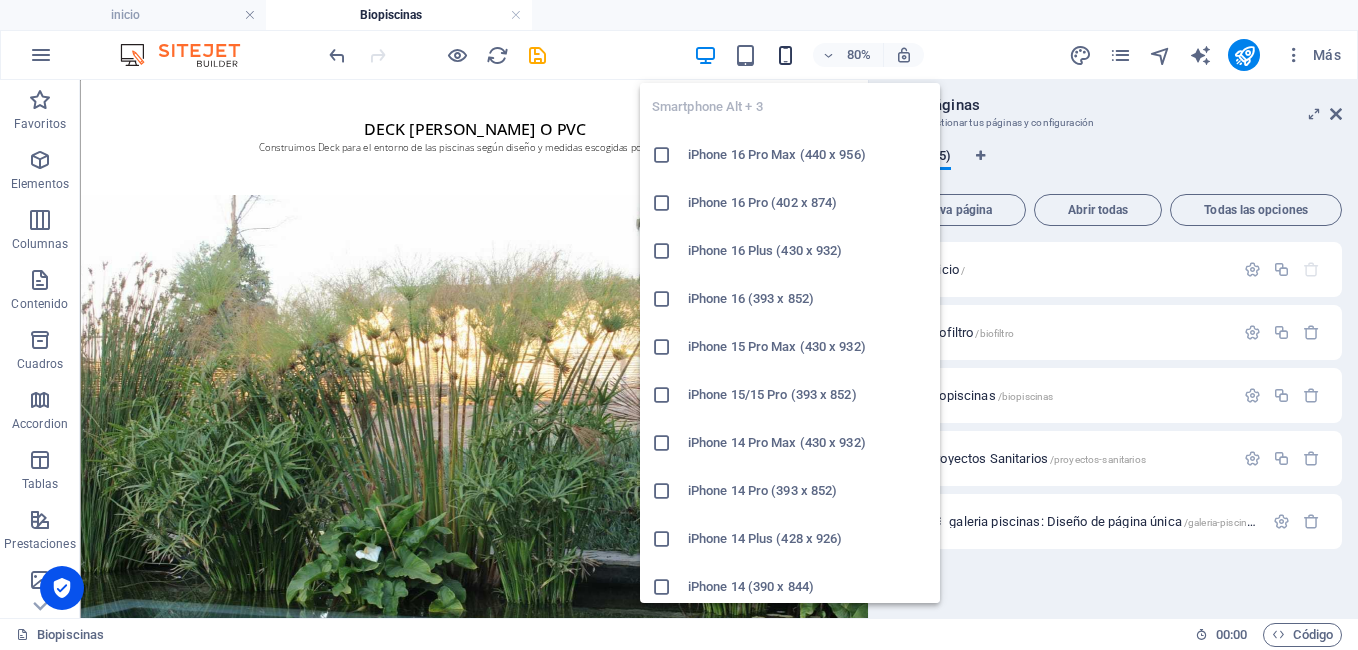 click at bounding box center (785, 55) 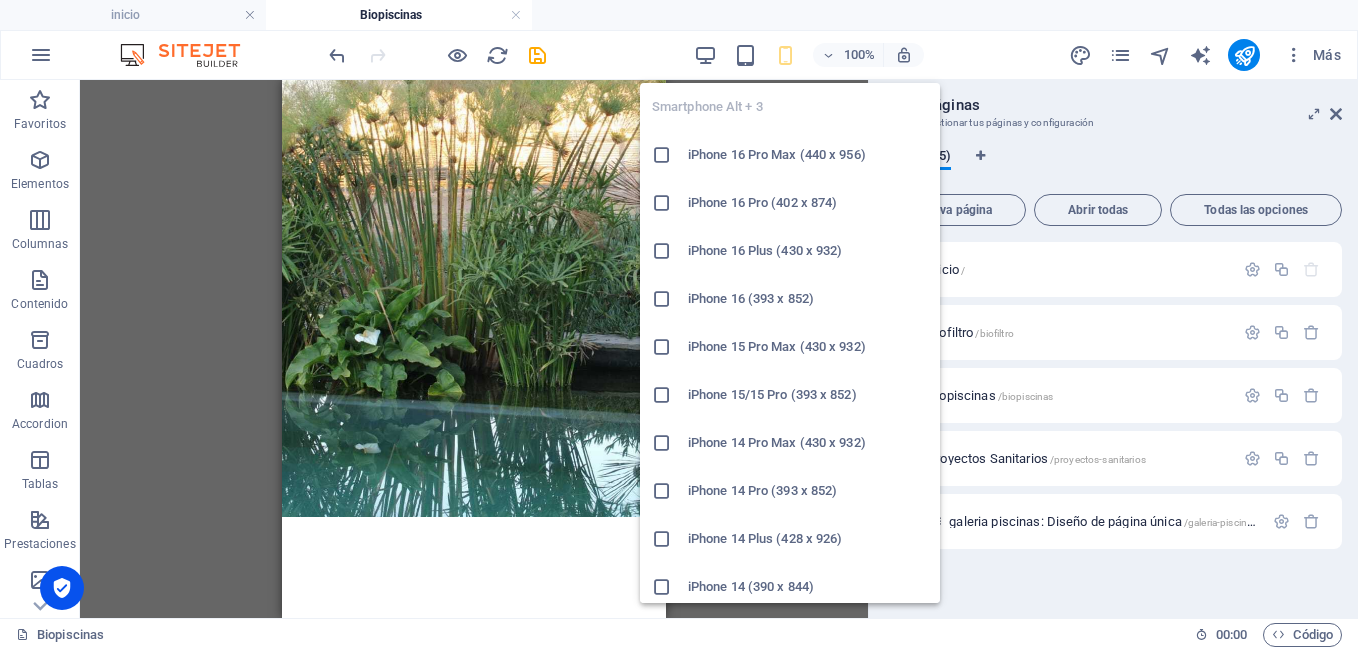scroll, scrollTop: 2770, scrollLeft: 0, axis: vertical 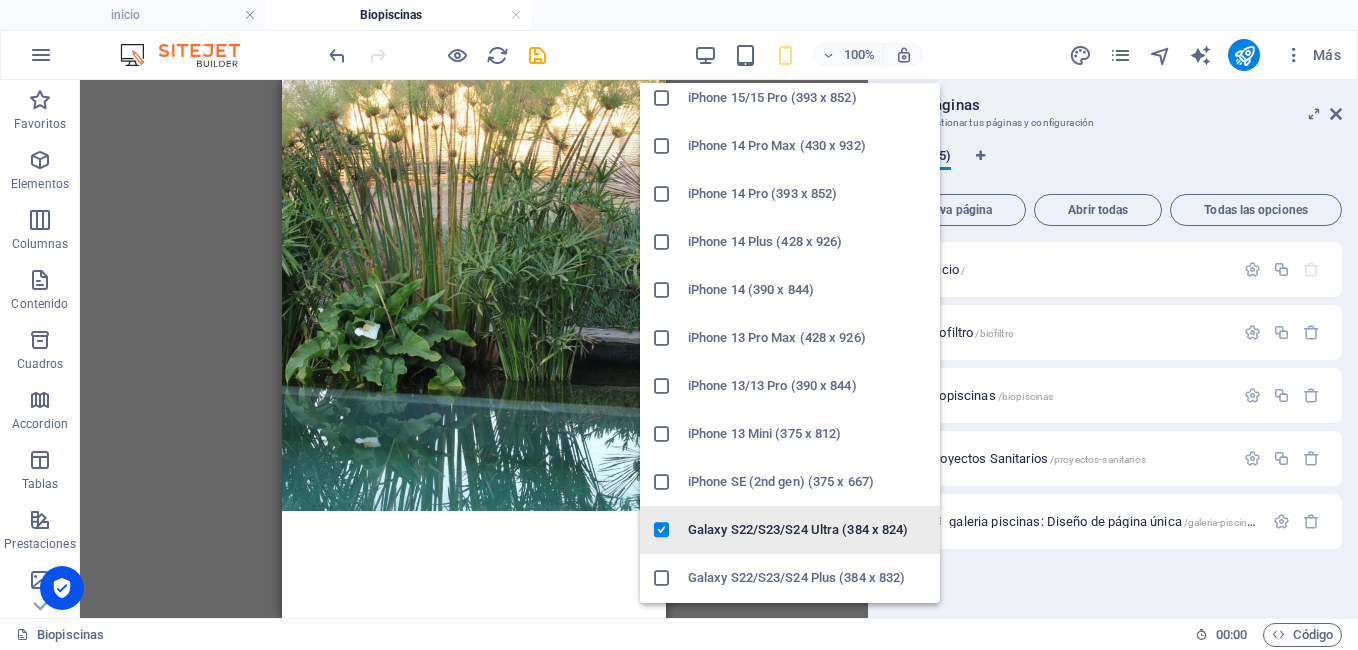 click on "Galaxy S22/S23/S24 Ultra (384 x 824)" at bounding box center (790, 530) 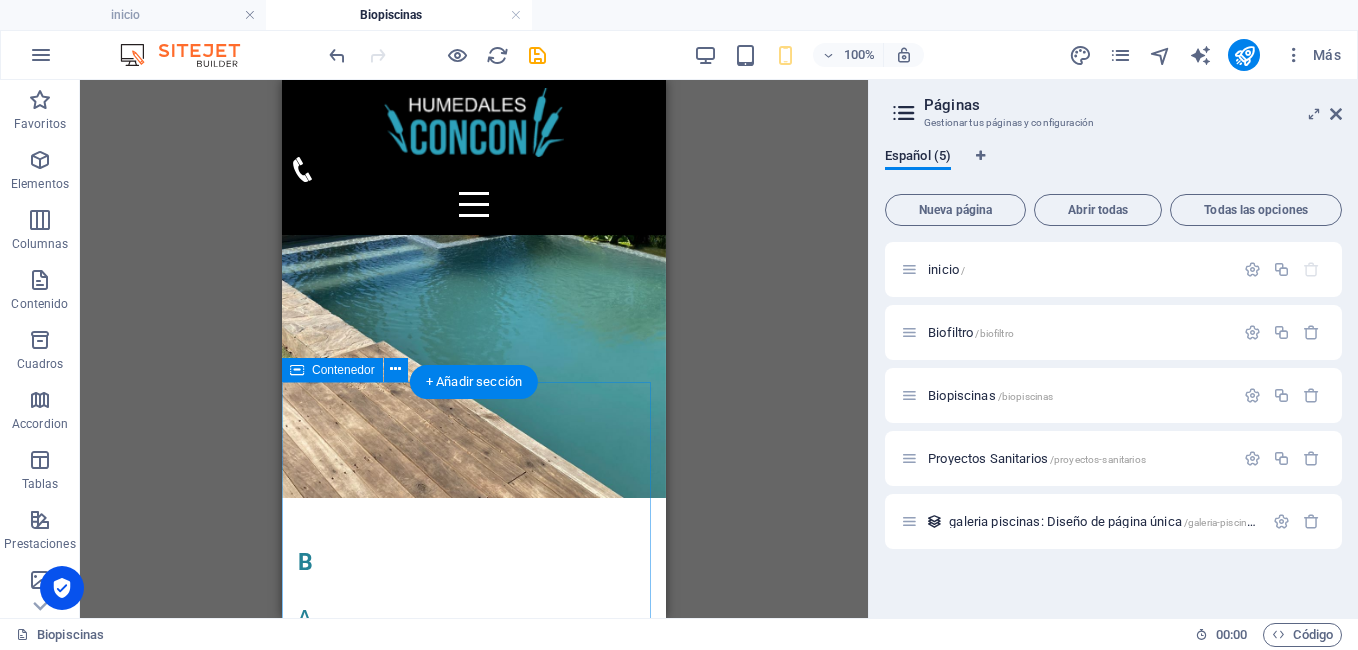 scroll, scrollTop: 0, scrollLeft: 0, axis: both 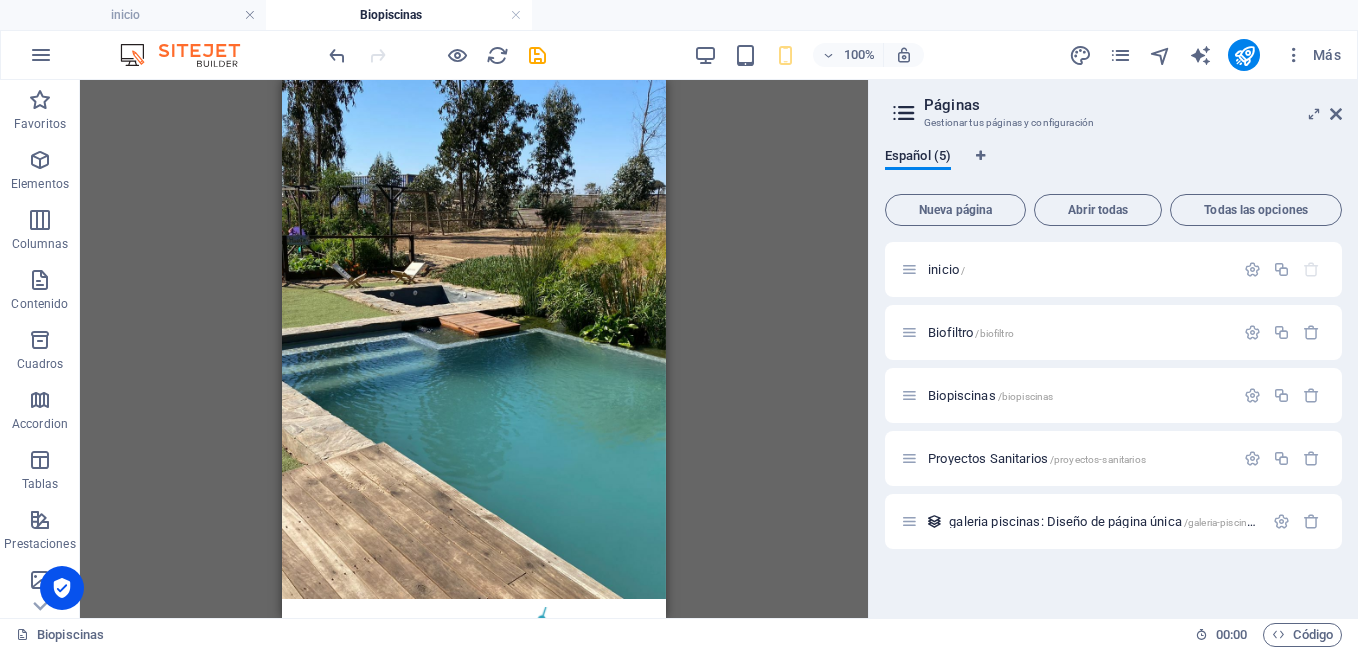 drag, startPoint x: 603, startPoint y: 610, endPoint x: 783, endPoint y: 703, distance: 202.60553 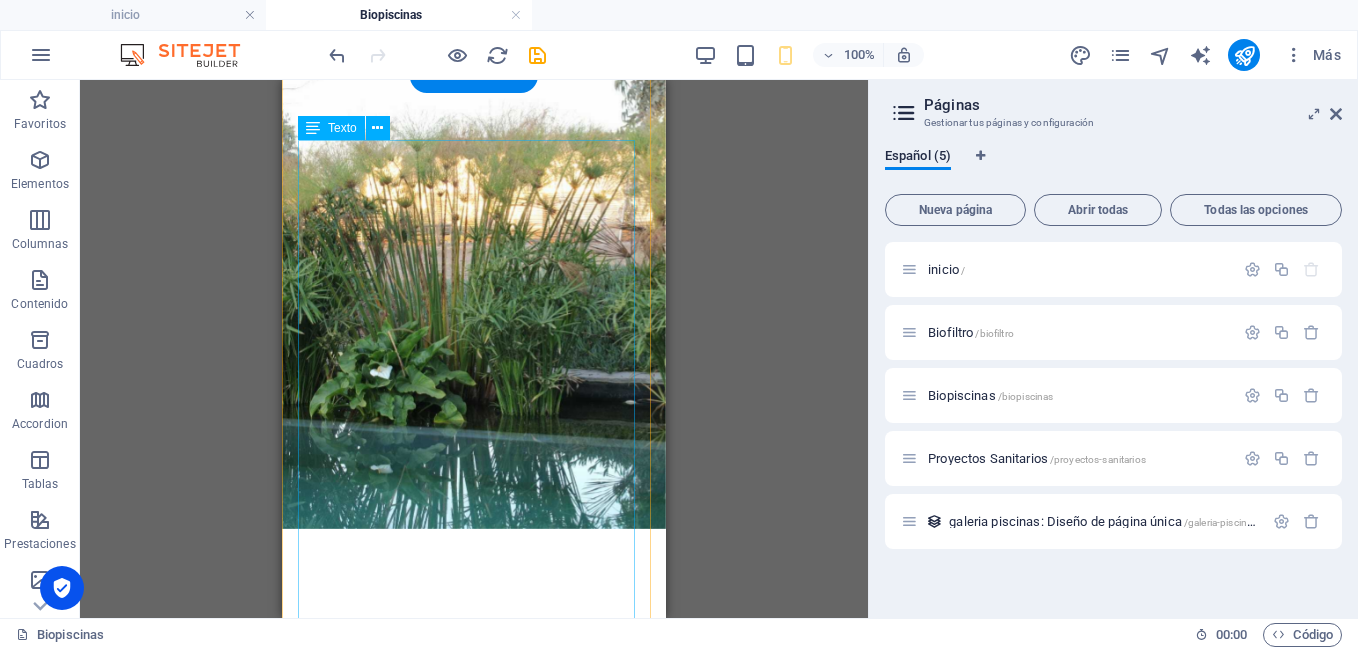 scroll, scrollTop: 2888, scrollLeft: 0, axis: vertical 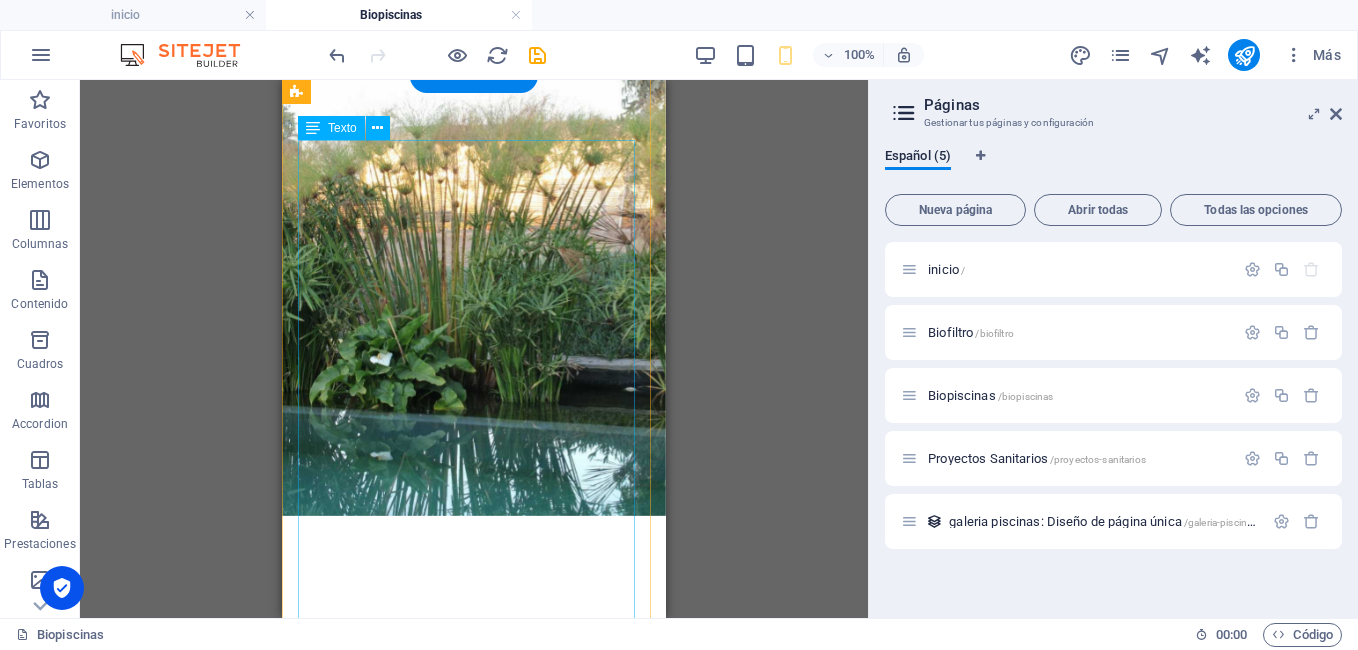 click on "Caracteristicas de la biopiscinas y sus beneficios Una biopiscina es un ecosistema tanto dentro del agua como alrededor, que albergará vida, atraerá pájaros, insectos y convertirá cualquier patio o jardín en un espacio natural, mejorando el entorno El sistema de filtración que utiliza estas piscinas son microorganismos y plantas macrófitas, por esto se dividen en dos zonas, de nado y regeneración. Las plantas son responsables de producir biomasa, a través de la fotosíntesis, que será consumida por los microorganismos. Estos, a su vez, transforman la materia orgánica en sustancias inorgánicas, dióxido de carbono, agua y sales minerales, nitratos, fosfatos, sulfatos, entre otros. La vegetación, que podrá subsistir gracias a que el agua no [PERSON_NAME] y no contiene químicos, por eso será la encargada de mantener el agua   transparente y limpia, ya que las plantas son un sistema de depuración natural." at bounding box center [474, 2580] 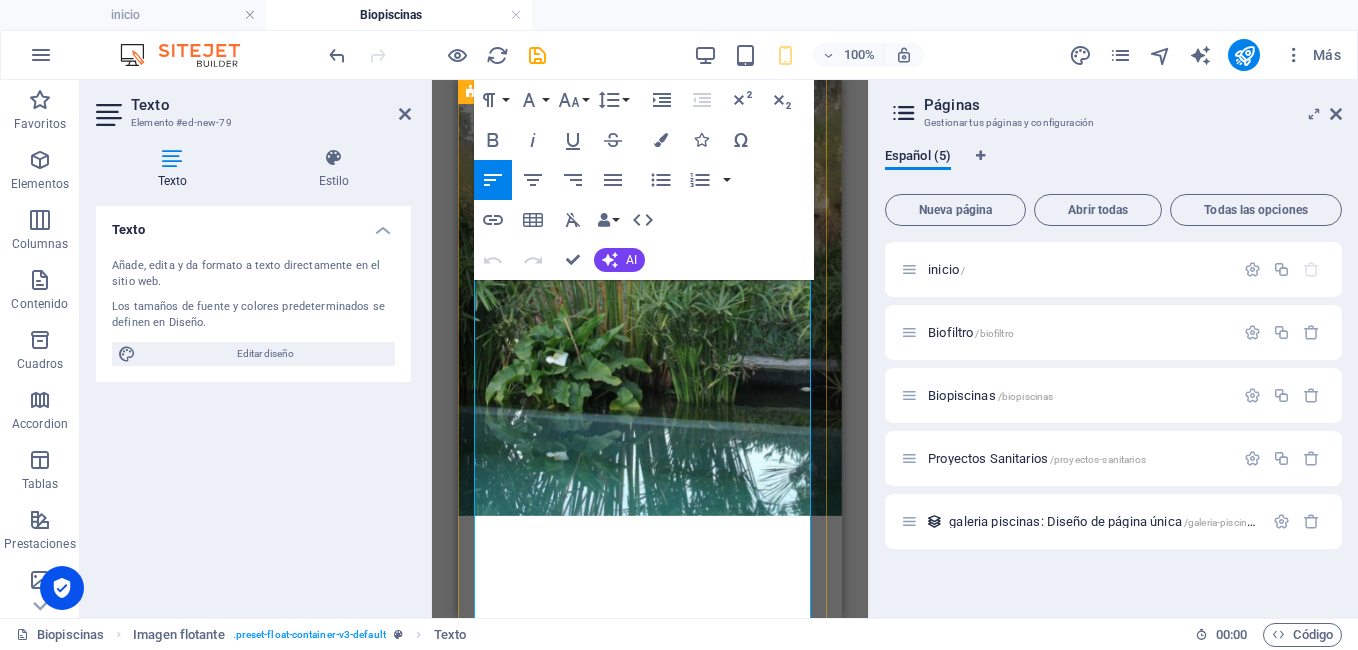 drag, startPoint x: 737, startPoint y: 417, endPoint x: 475, endPoint y: 421, distance: 262.03052 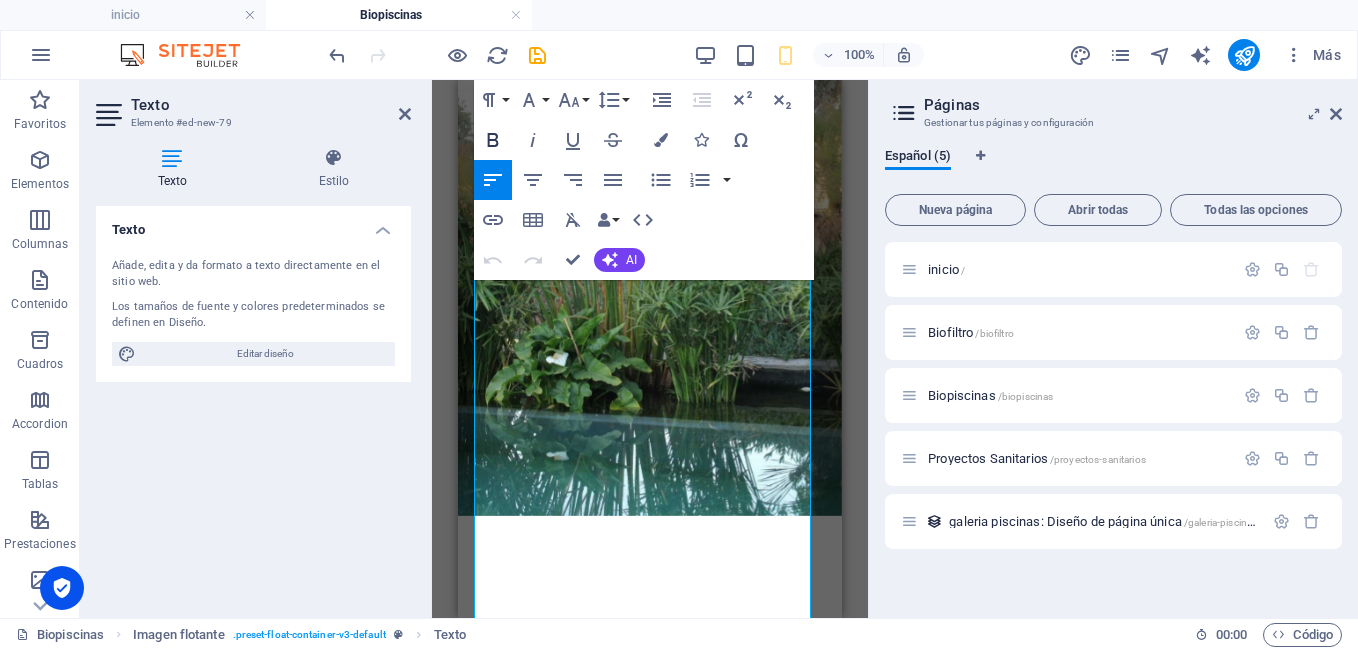click 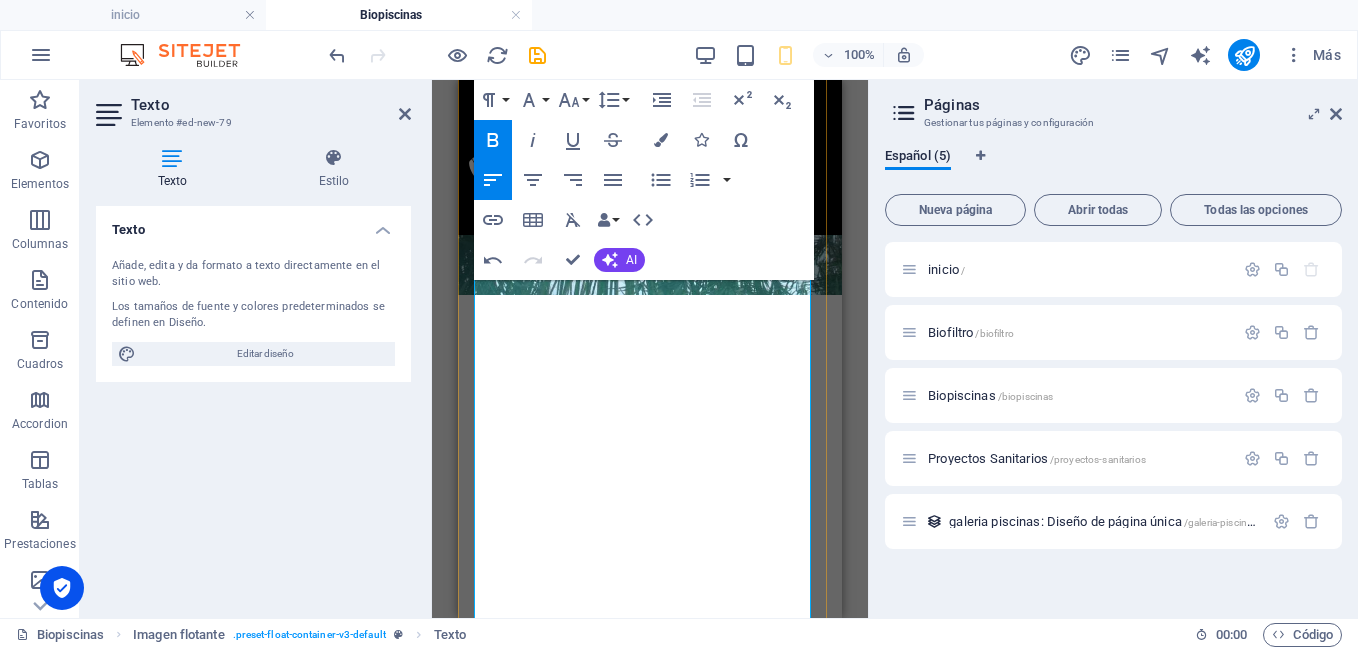 scroll, scrollTop: 2919, scrollLeft: 0, axis: vertical 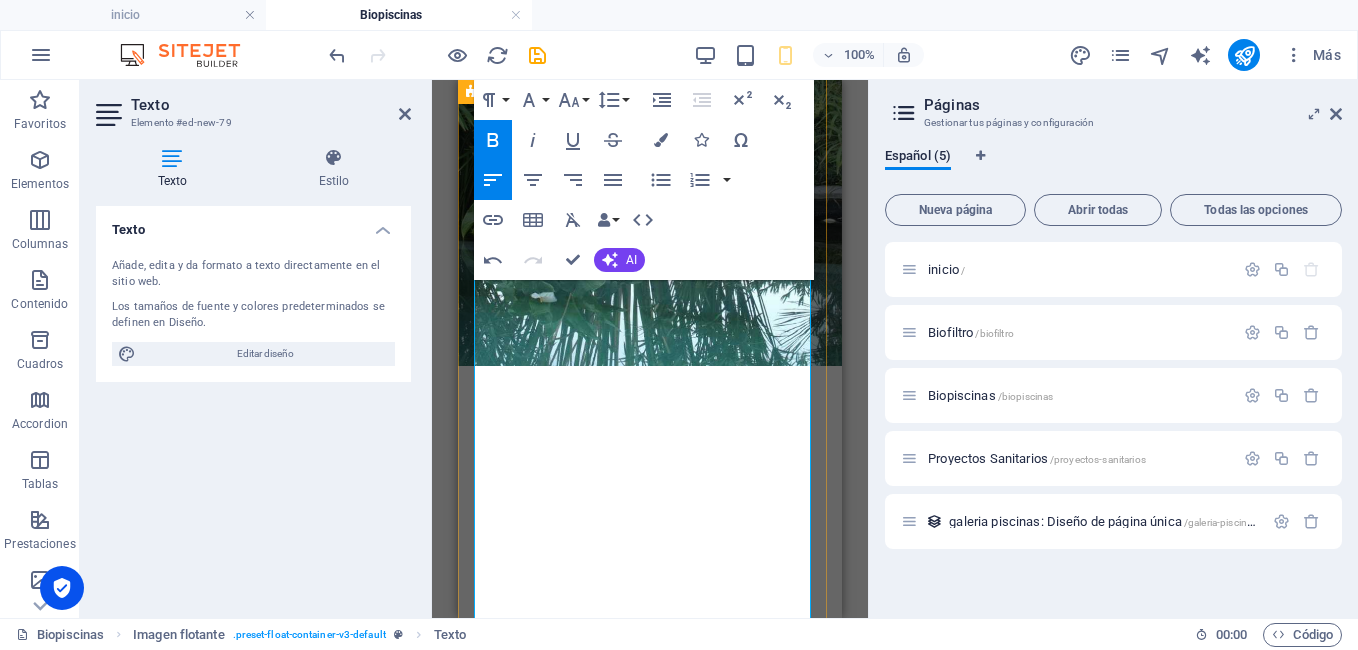 click on "El sistema de filtración que utiliza estas piscinas son microorganismos y plantas macrófitas, por esto se dividen en dos zonas, de nado y regeneración." at bounding box center (650, 2488) 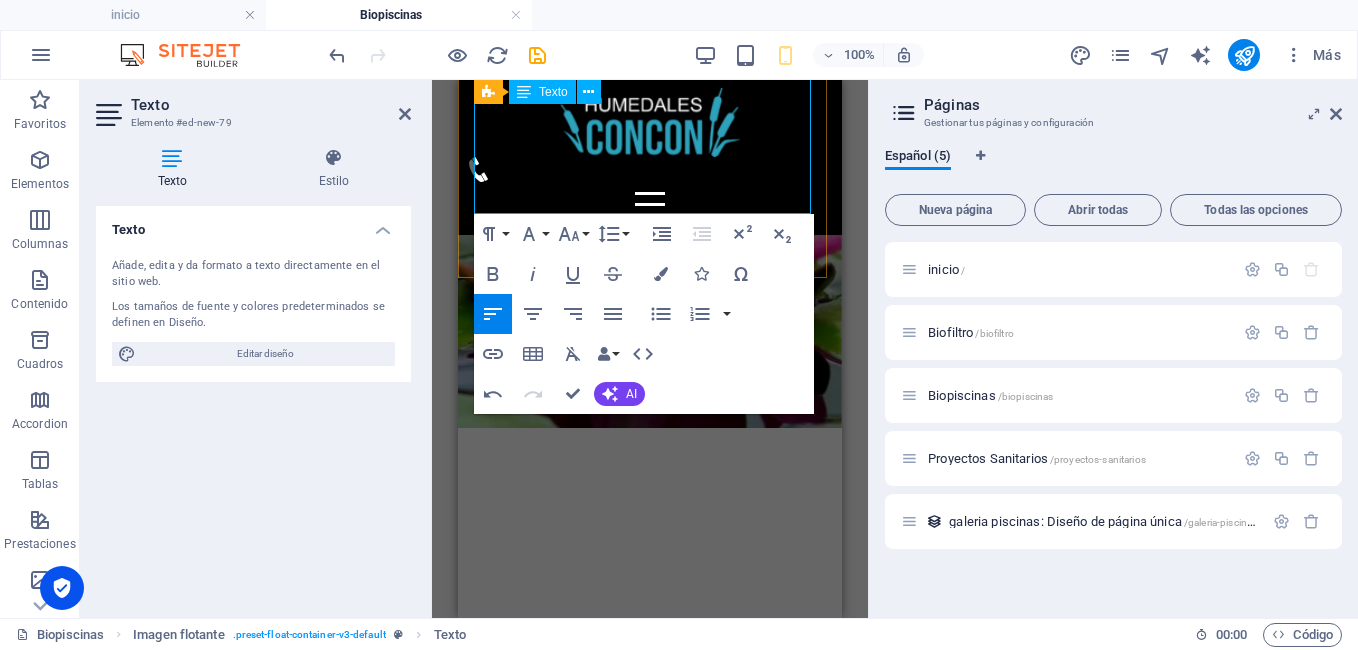 scroll, scrollTop: 3716, scrollLeft: 0, axis: vertical 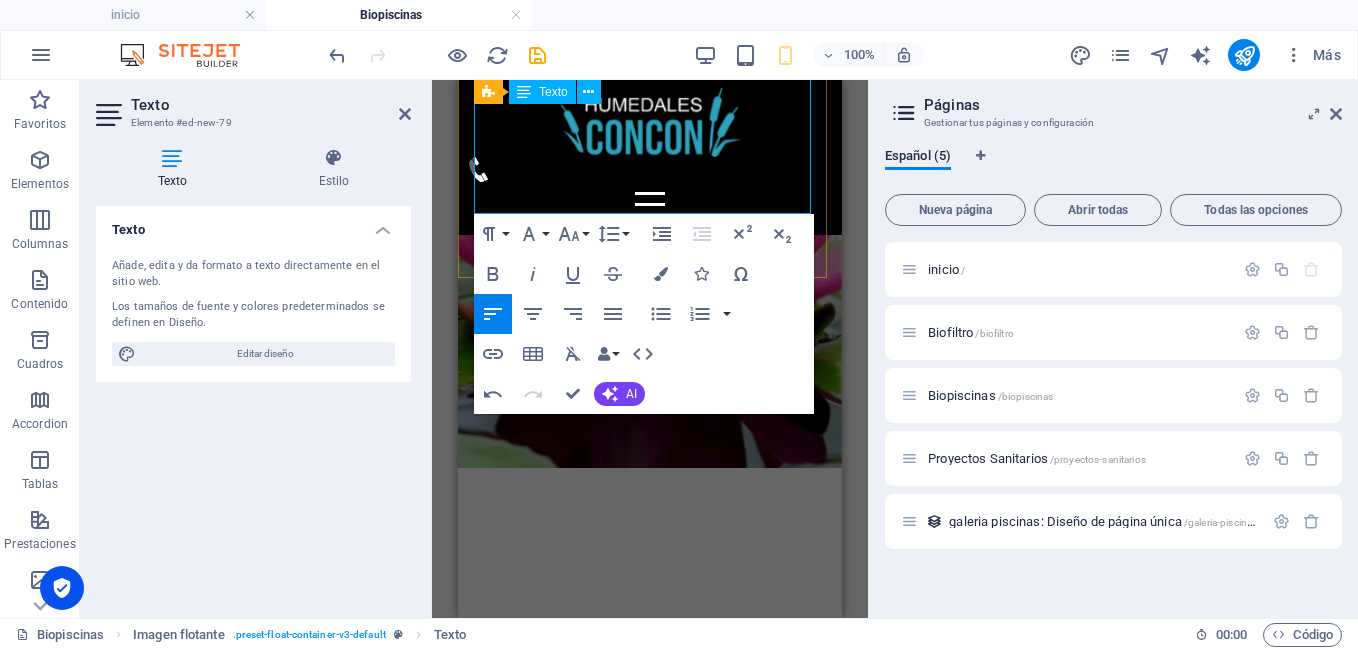 drag, startPoint x: 475, startPoint y: 391, endPoint x: 741, endPoint y: 211, distance: 321.17908 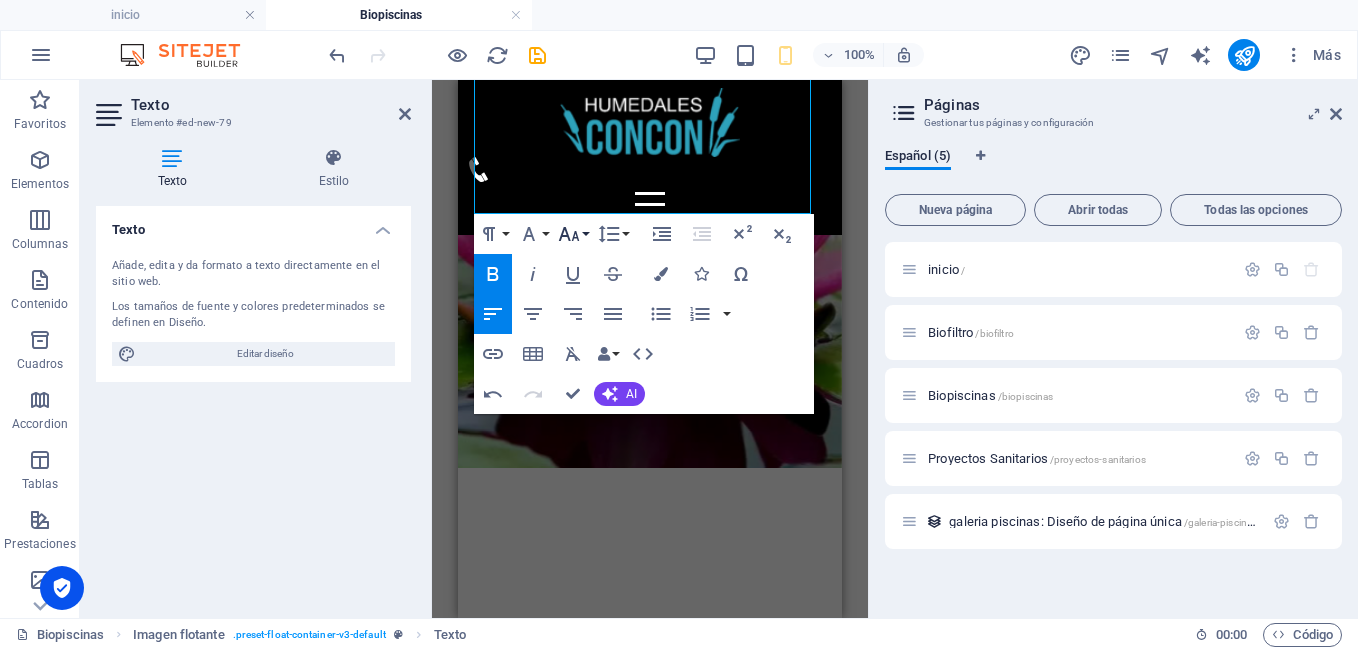 click 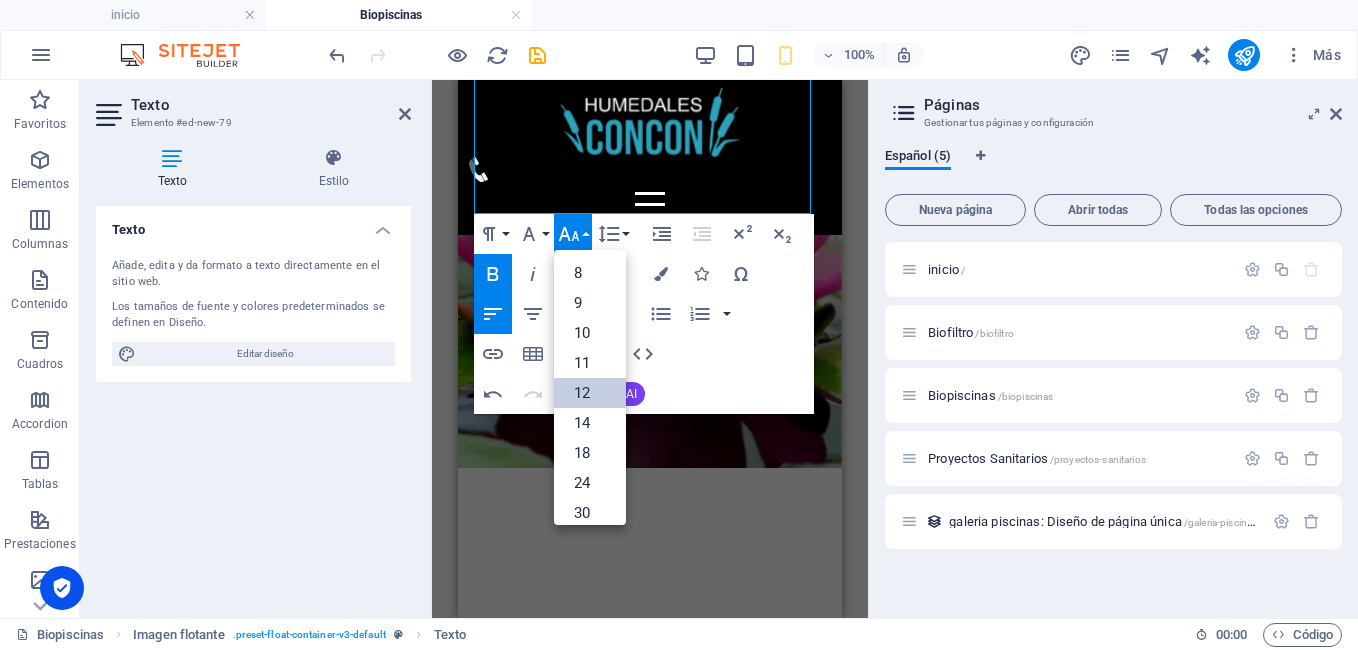 scroll, scrollTop: 143, scrollLeft: 0, axis: vertical 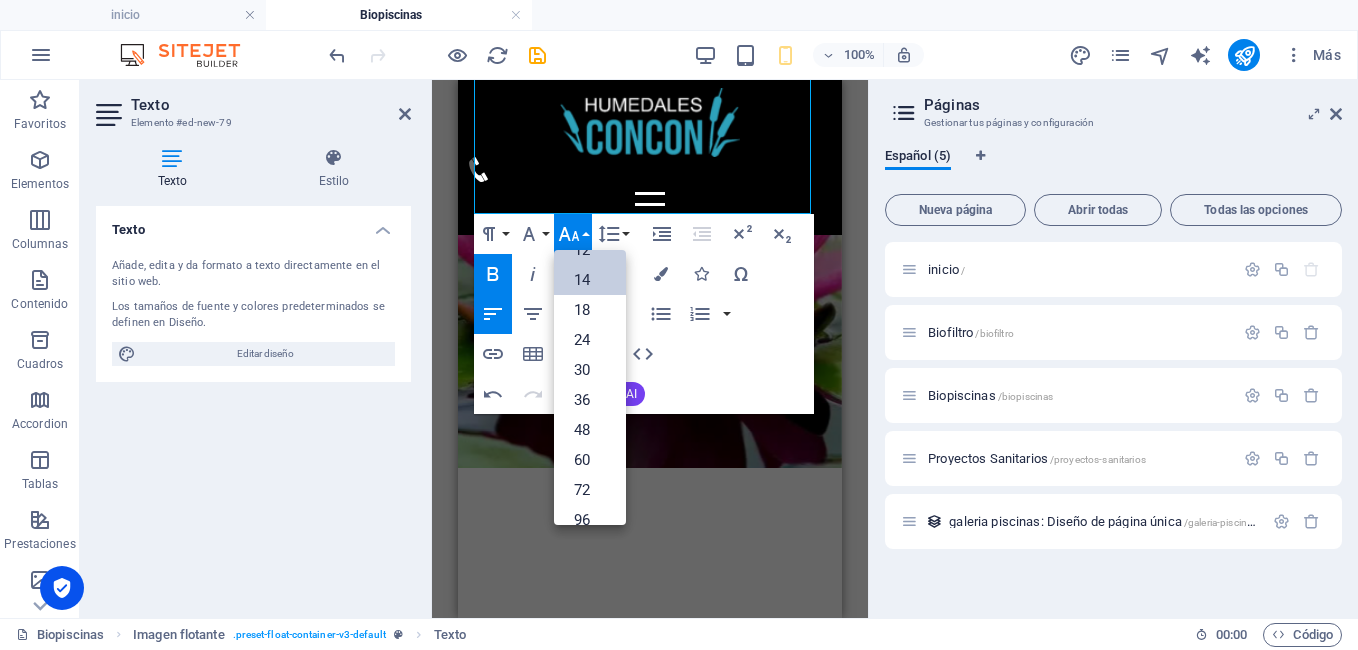 click on "14" at bounding box center [590, 280] 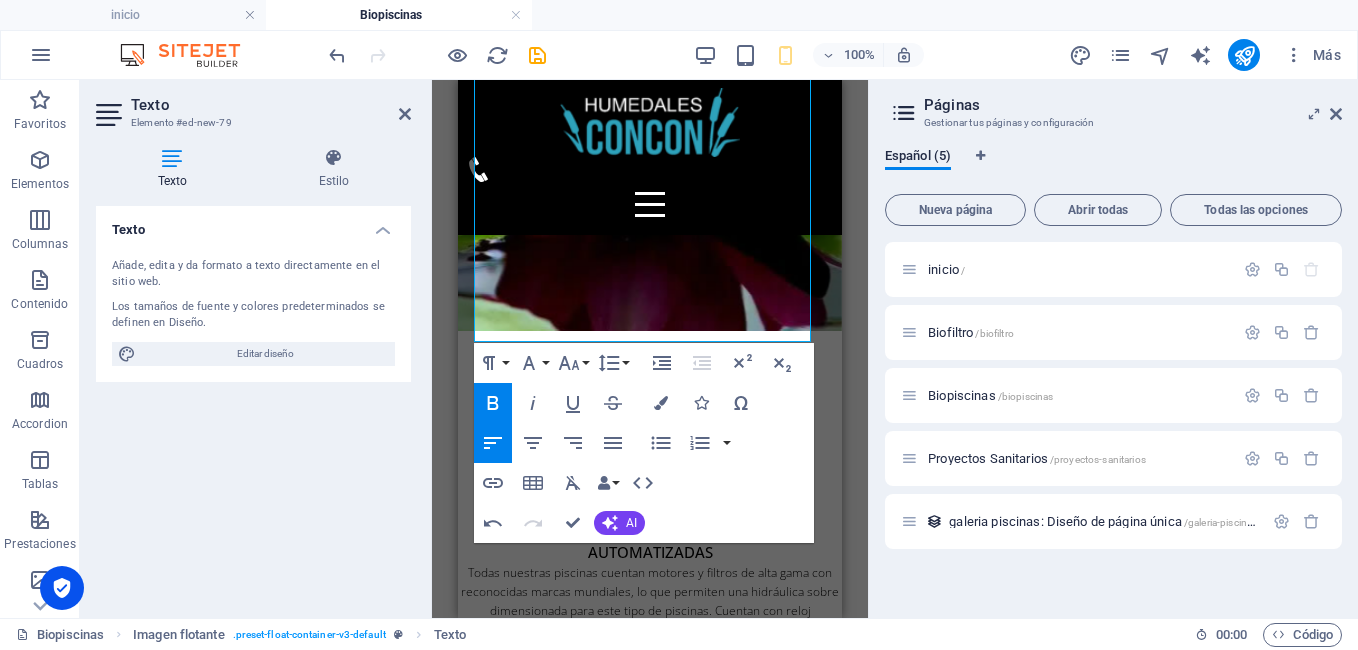 scroll, scrollTop: 3803, scrollLeft: 0, axis: vertical 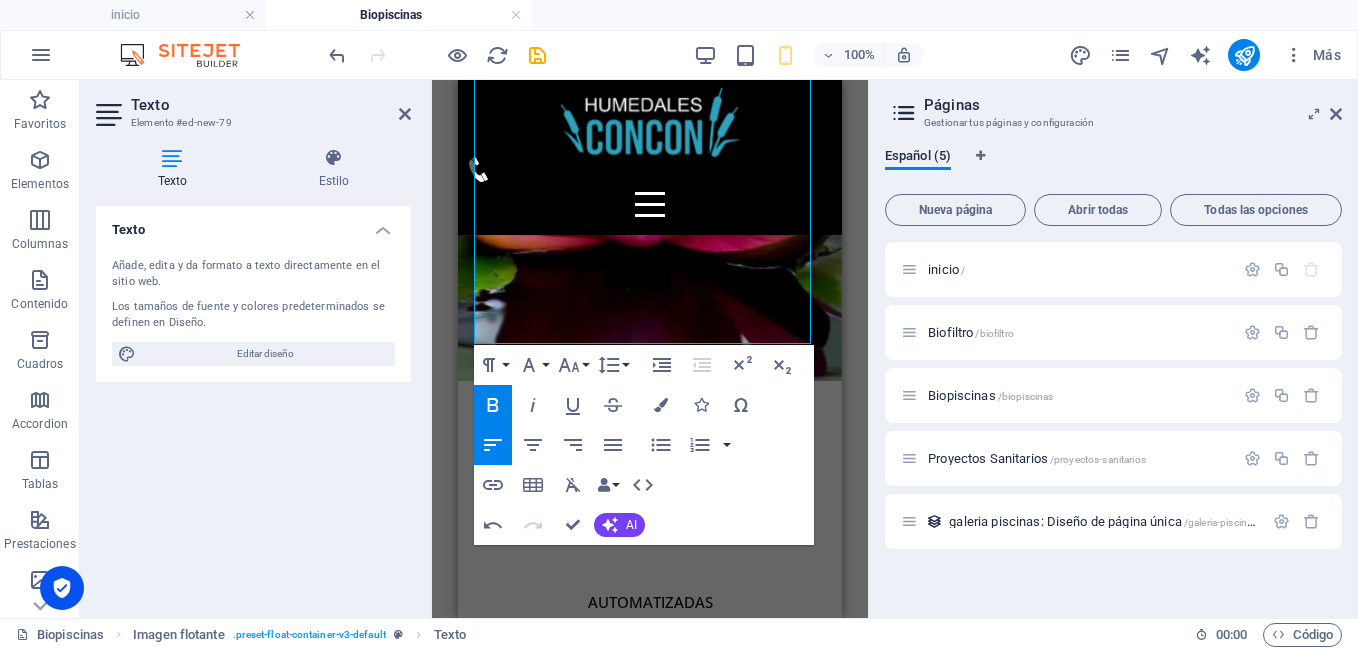 click on "Arrastra aquí para reemplazar el contenido existente. Si quieres crear un elemento nuevo, pulsa “Ctrl”.
H1   Banner   Contenedor   Separador   HTML   Separador   Contenedor   H1   H2   Separador   Separador   Texto en el fondo   Separador   Separador   Texto   Separador   Texto   Separador   Texto en el fondo   Separador   H3   Texto en el fondo   Separador   Texto en el fondo   Separador   Separador   Separador   H4   Separador   Iconos de redes sociales   Productos   Elemento de colección   Contenedor   Imagen   Elemento de colección   Elemento de colección   Contenedor   Texto   Icono   Imagen flotante   Imagen   Texto   H4   Texto   Texto   Elemento de colección   Contenedor   Imagen   Elemento de colección   Elemento de colección   Contenedor   Elemento de colección   Contenedor   Imagen   Elemento de colección   Elemento de colección   Contenedor   Elemento de colección   Contenedor   Productos   Imagen   Elemento de colección   Elemento de colección   Contenedor" at bounding box center (650, 349) 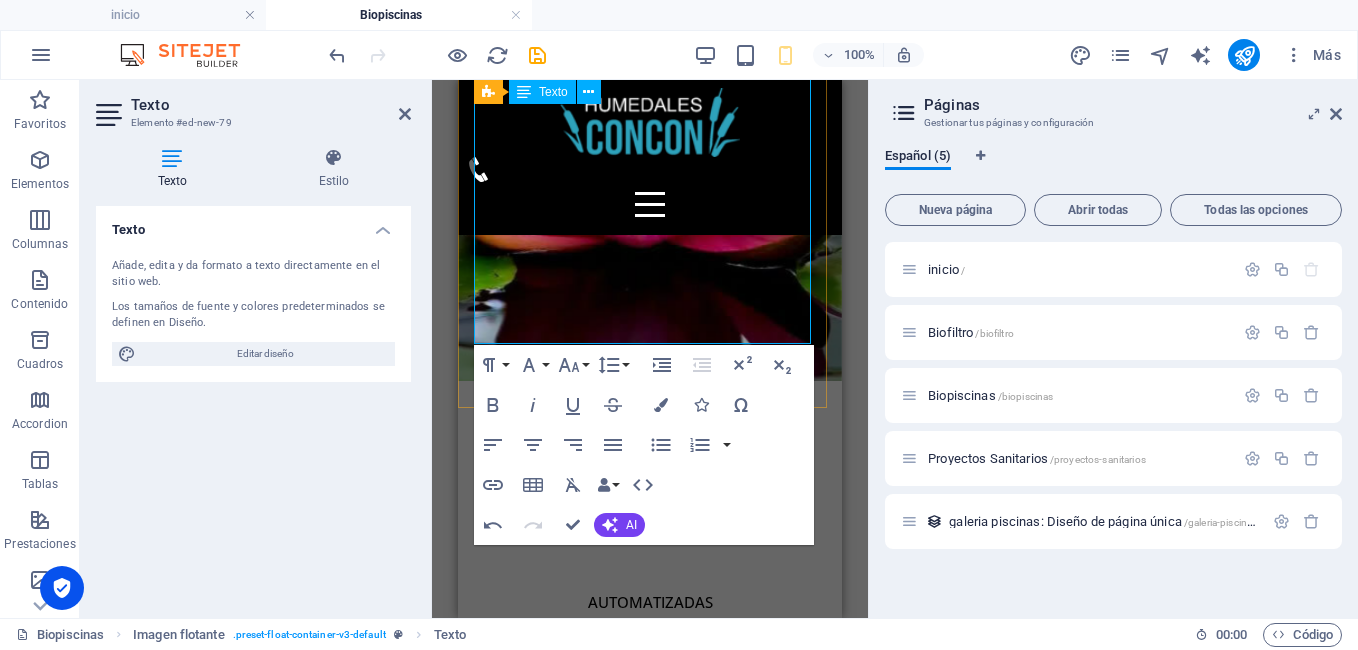 click on "Las piscinas ecológicas o biopiscinas, son Ecosistemas Acuáticos, que no utilizan cloro ni otros productos químicos, sino que depuran y purifican el agua de la misma forma que lo hace la naturaleza: con plantas acuáticas, gravilla y microorganismos beneficiosos, proporciona un entorno sano, bello y agradable en el que disfrutar de un baño libre de productos químicos, irritaciones y alergias." at bounding box center (650, 2169) 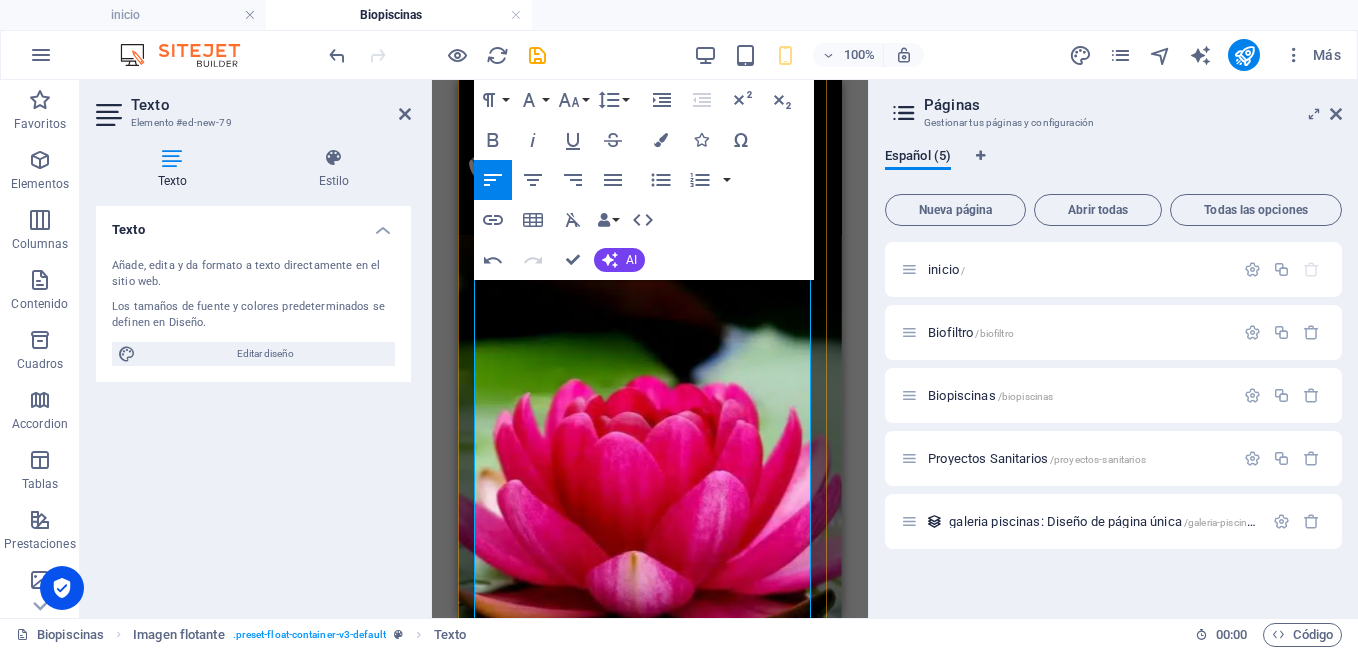 scroll, scrollTop: 3429, scrollLeft: 0, axis: vertical 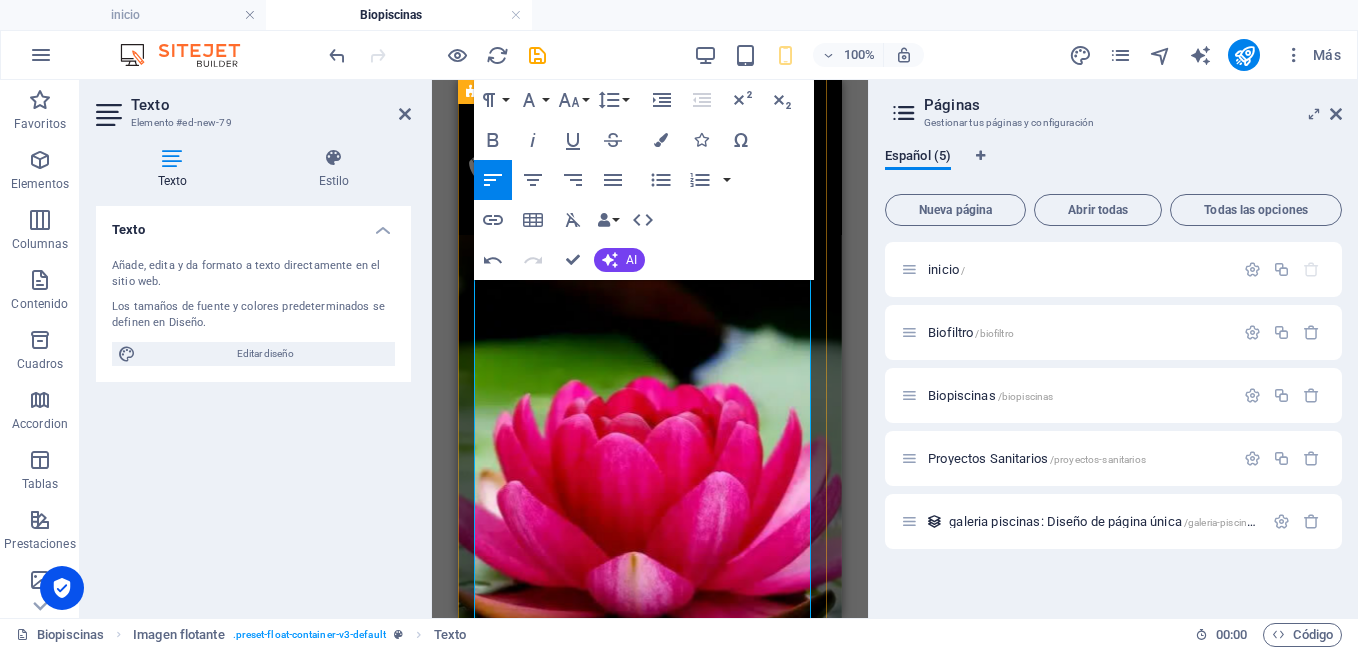 click on "Caracteristicas de la biopiscinas y sus beneficios Una biopiscina es un ecosistema tanto dentro del agua como alrededor, que albergará vida, atraerá pájaros, insectos y convertirá cualquier patio o jardín en un espacio natural, mejorando el entorno El sistema de filtración que utiliza estas piscinas son microorganismos y plantas macrófitas, por esto se dividen en dos zonas, de nado y regeneración. Las plantas son responsables de producir biomasa, a través de la fotosíntesis, que será consumida por los microorganismos. Estos, a su vez, transforman la materia orgánica en sustancias inorgánicas, dióxido de carbono, agua y sales minerales, nitratos, fosfatos, sulfatos, entre otros. La vegetación, que podrá subsistir gracias a que el agua no [PERSON_NAME] y no contiene químicos, por eso será la encargada de mantener el agua   transparente y limpia, ya que las plantas son un sistema de depuración natural." at bounding box center (650, 2067) 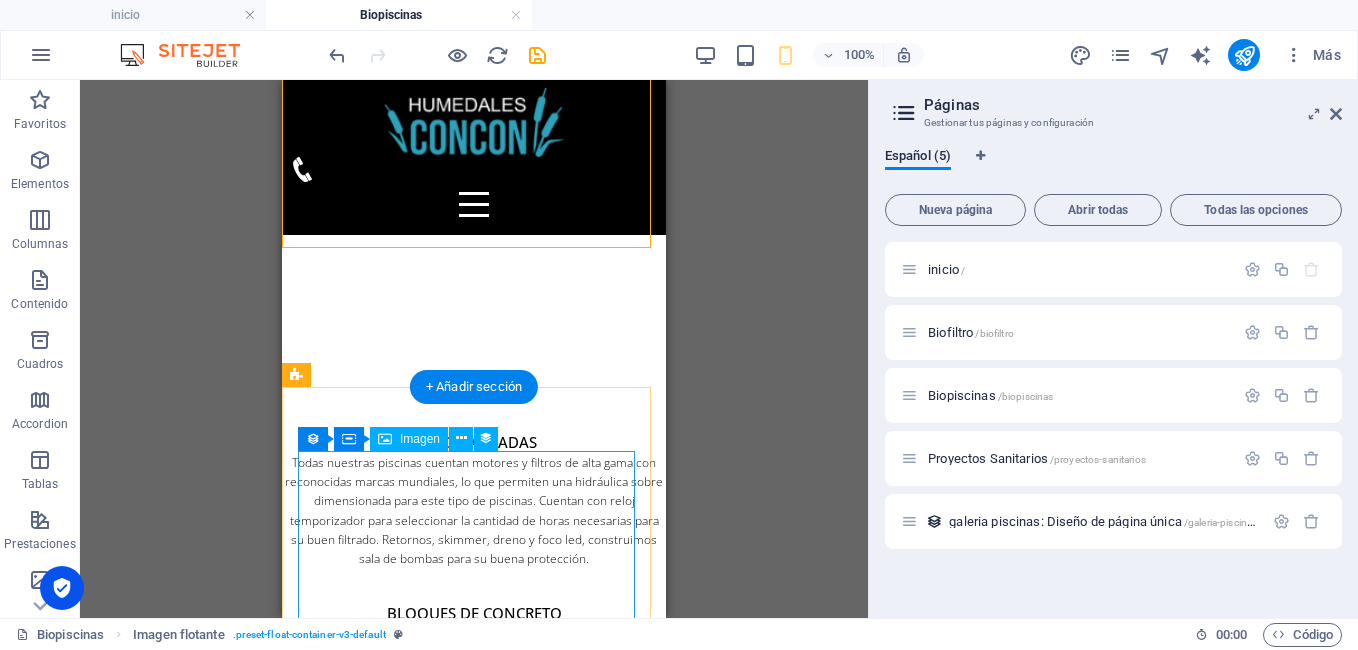 scroll, scrollTop: 3961, scrollLeft: 0, axis: vertical 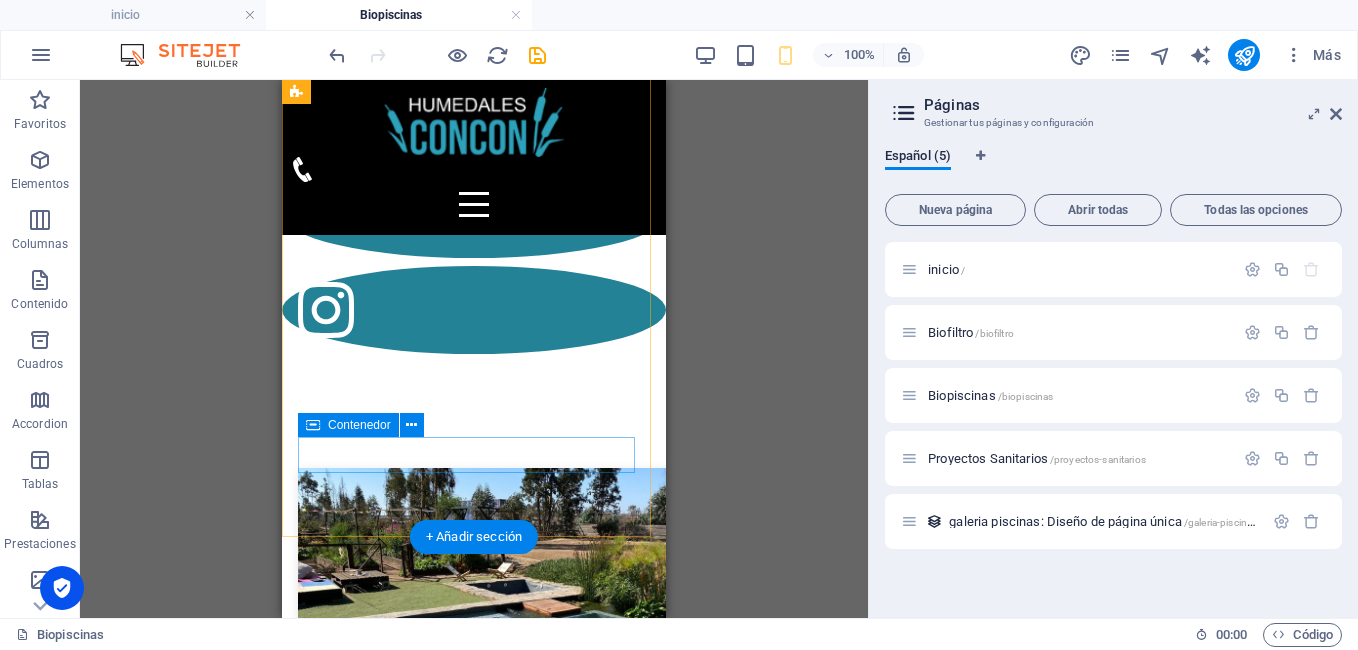 click on "Anterior Siguiente" at bounding box center [474, 2532] 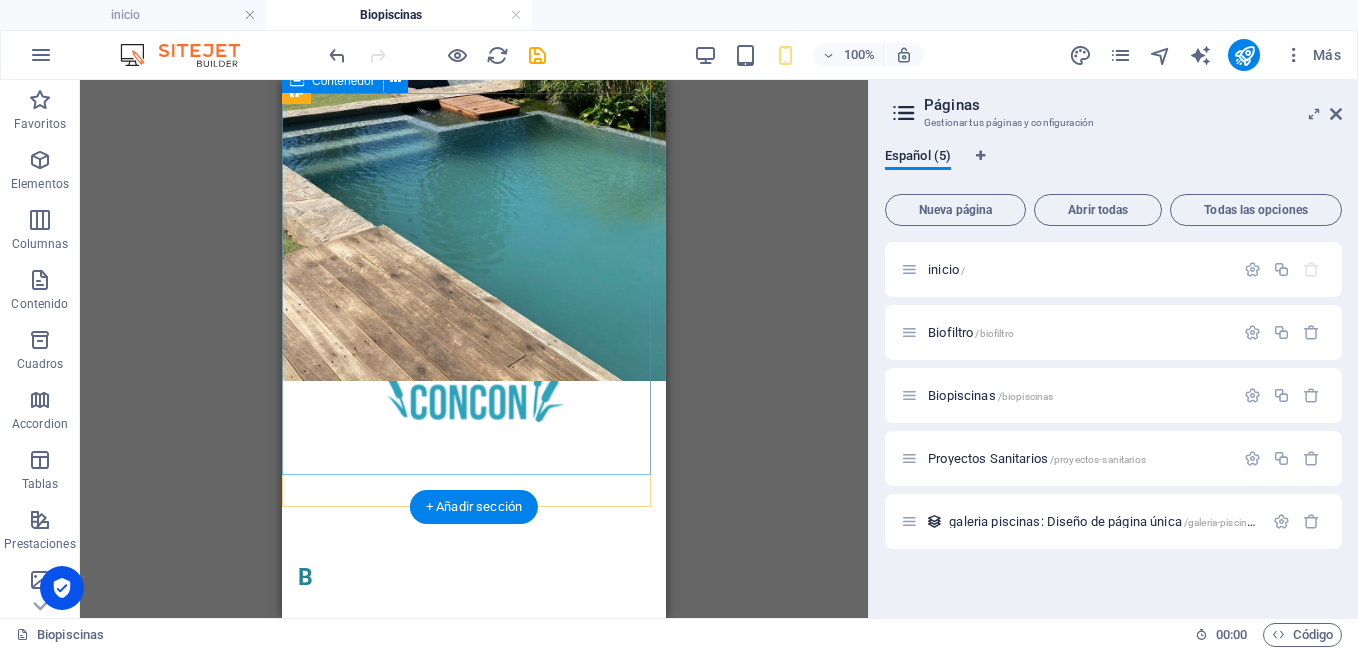scroll, scrollTop: 72, scrollLeft: 0, axis: vertical 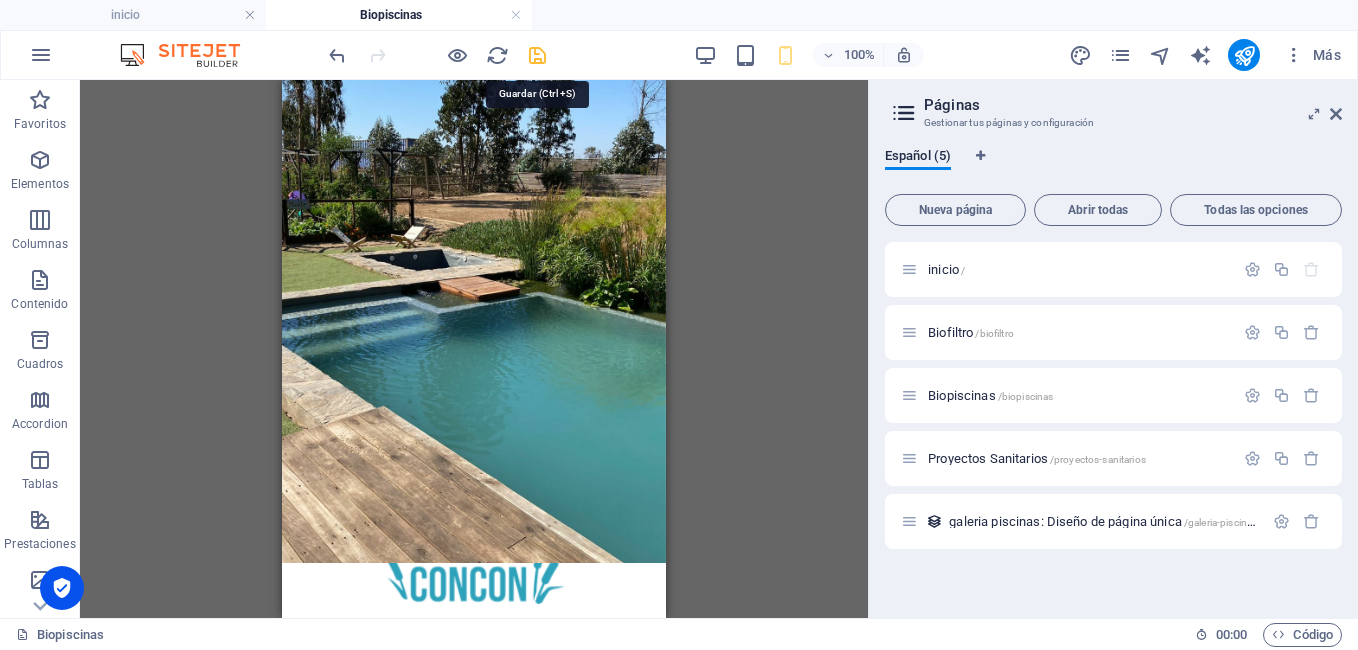 click at bounding box center [537, 55] 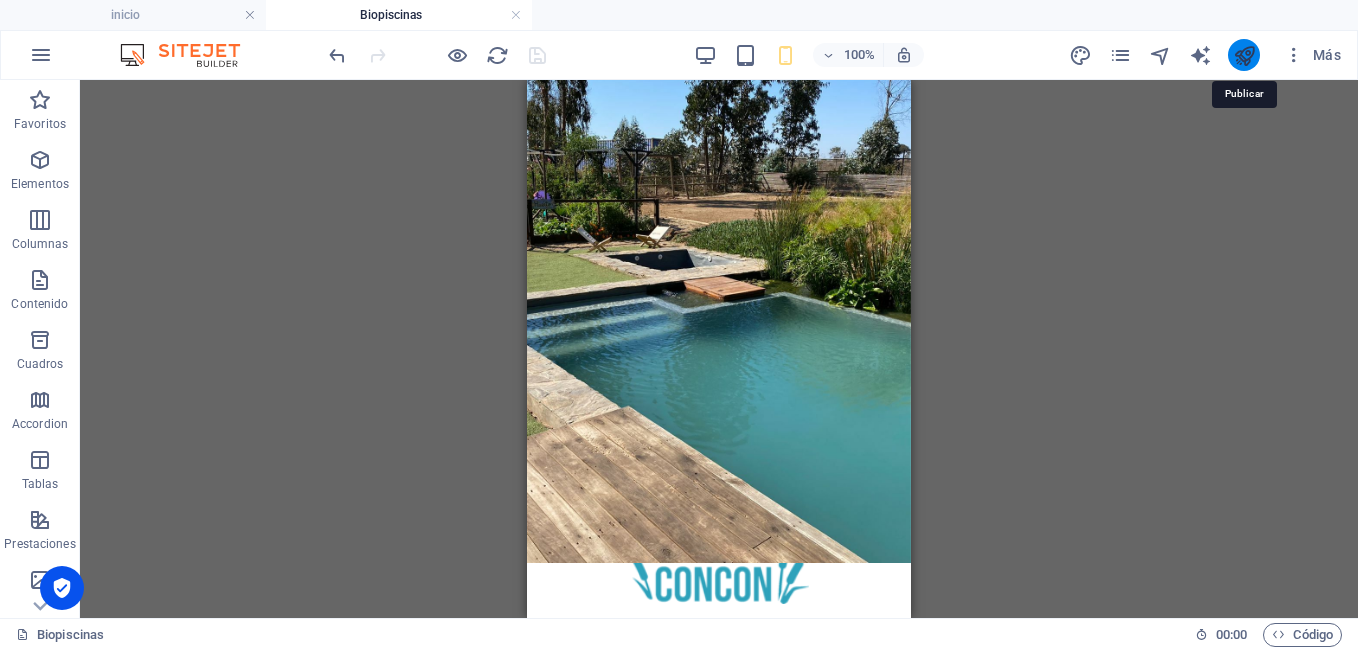 click at bounding box center (1244, 55) 